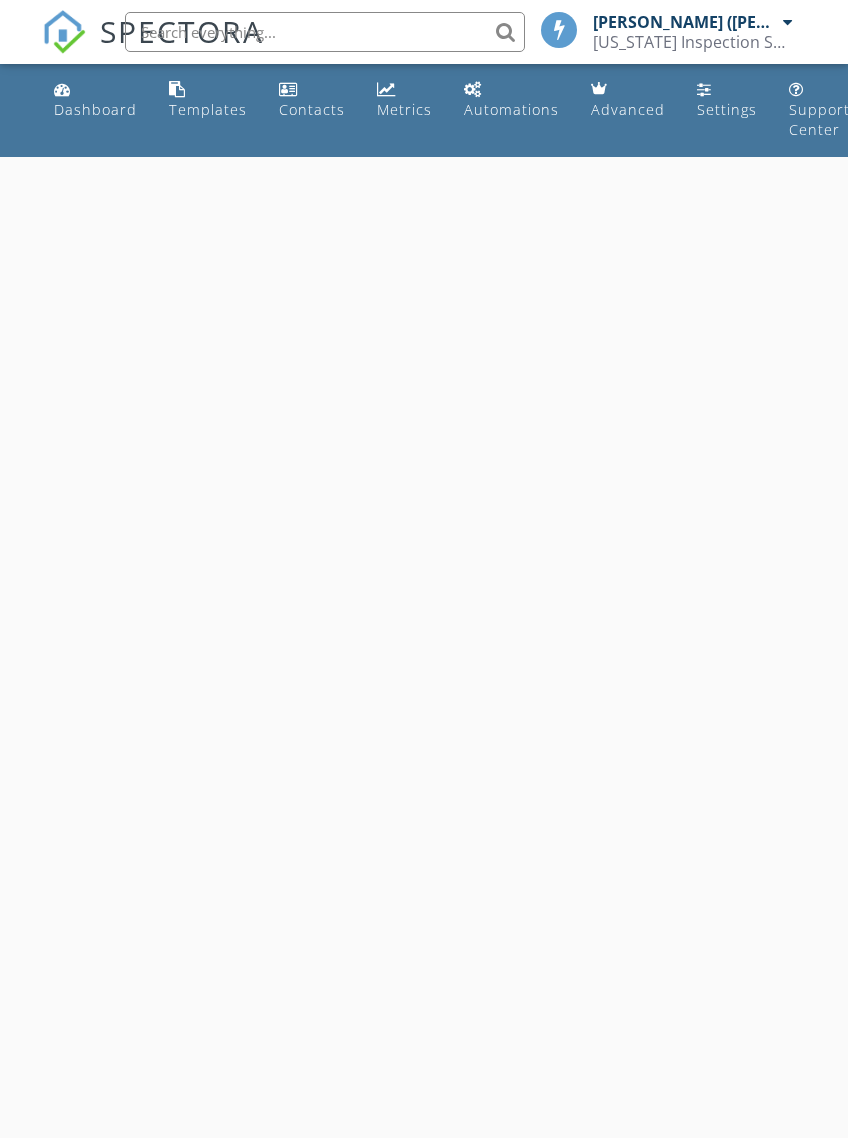 scroll, scrollTop: 0, scrollLeft: 0, axis: both 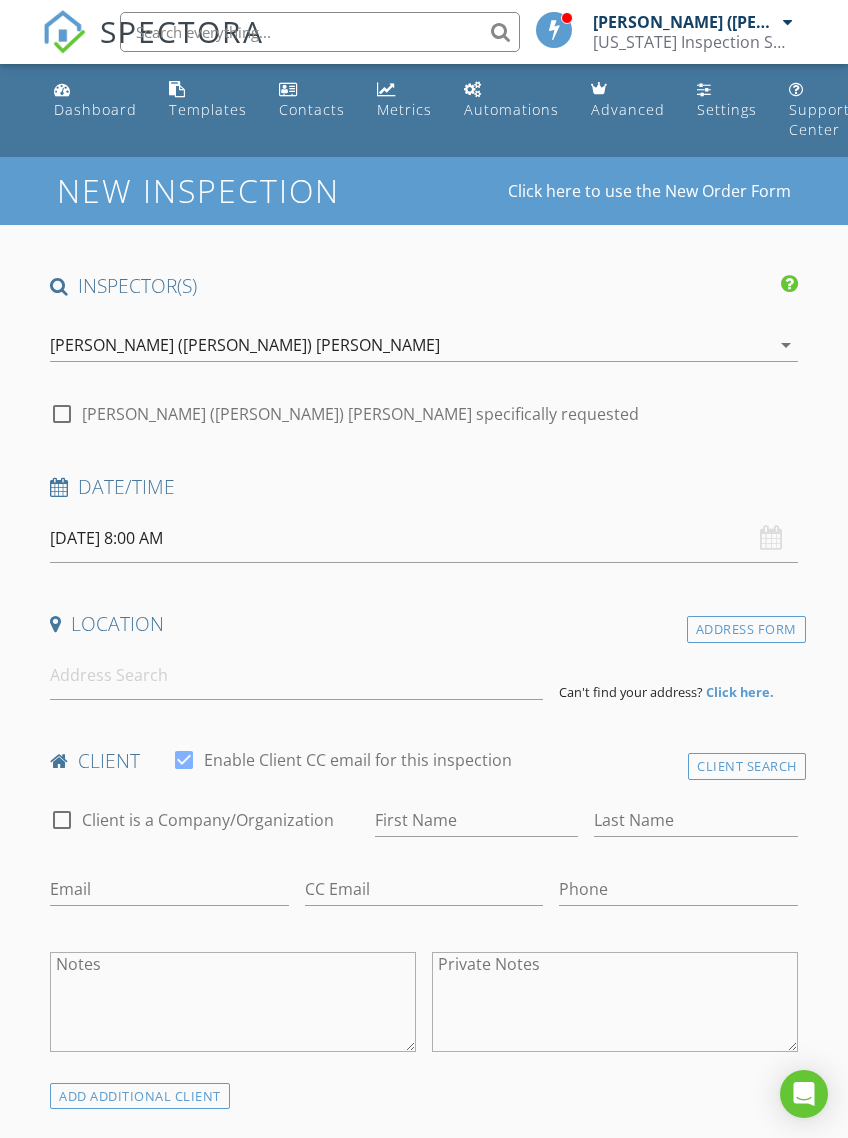 click on "[DATE] 8:00 AM" at bounding box center (423, 538) 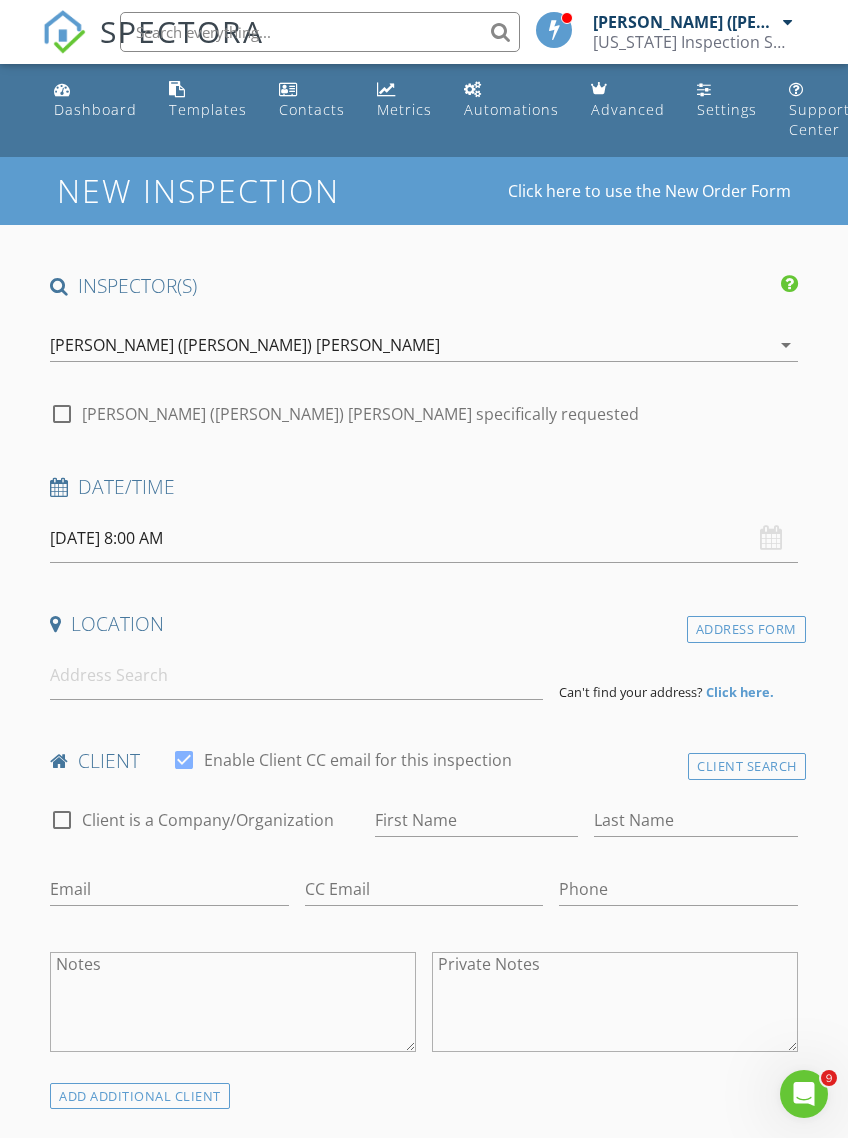 scroll, scrollTop: 0, scrollLeft: 0, axis: both 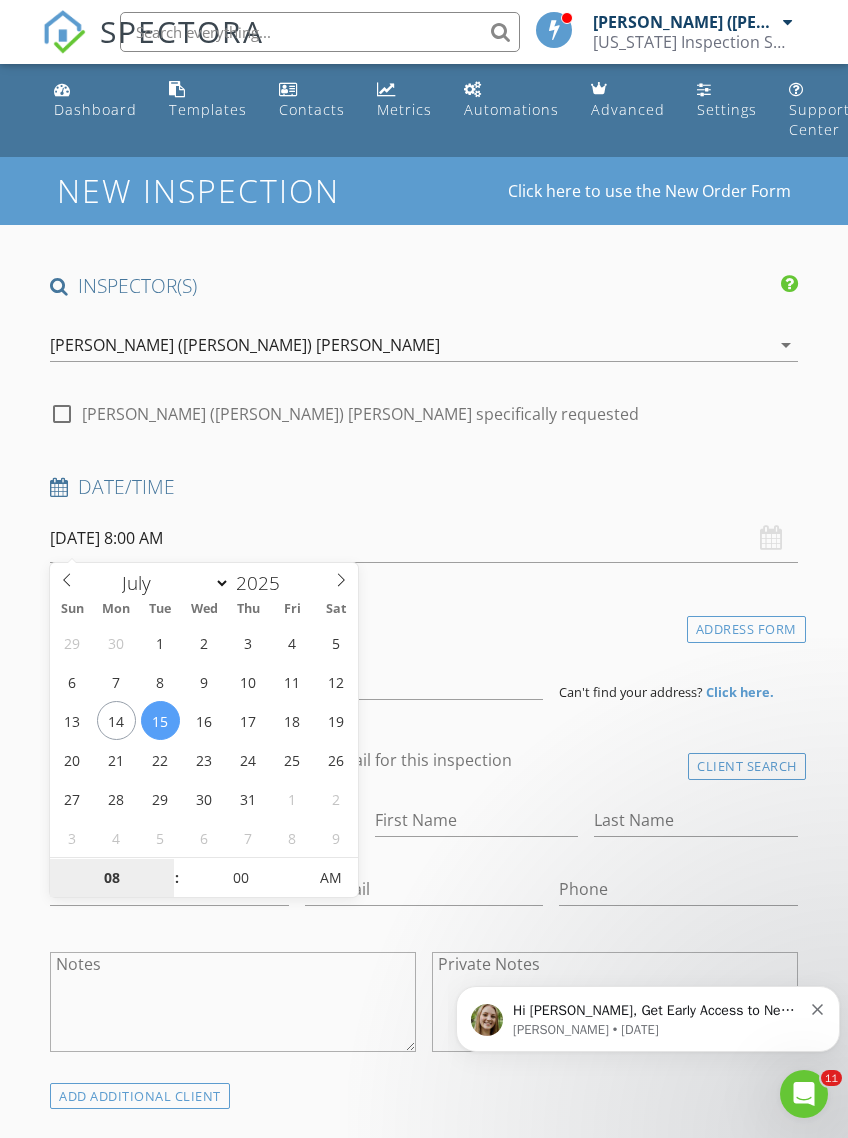 type on "07/14/2025 8:00 AM" 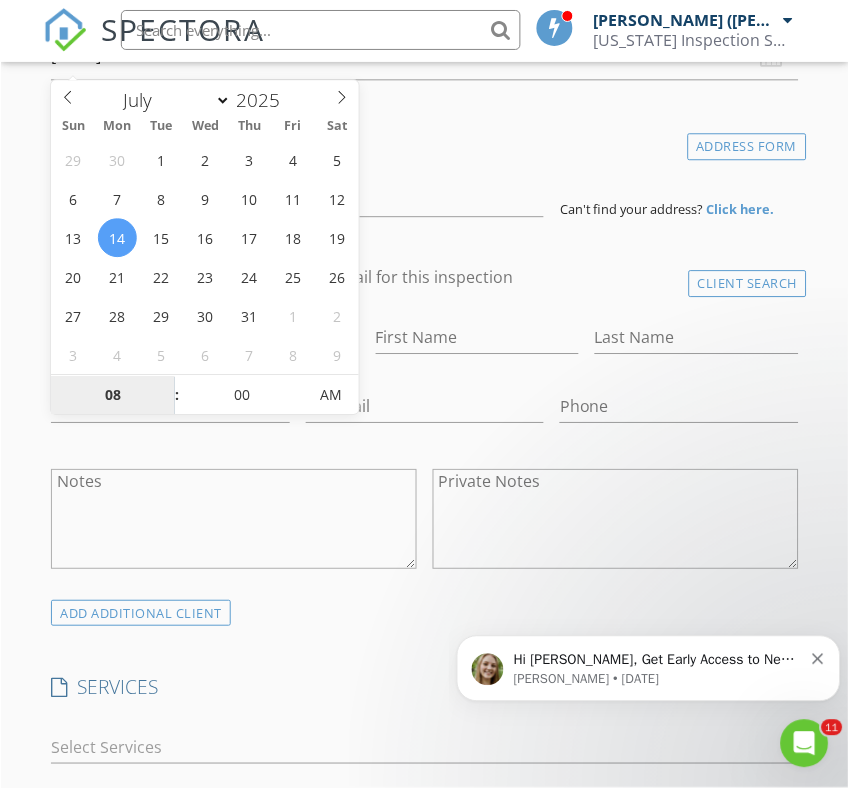 scroll, scrollTop: 484, scrollLeft: 0, axis: vertical 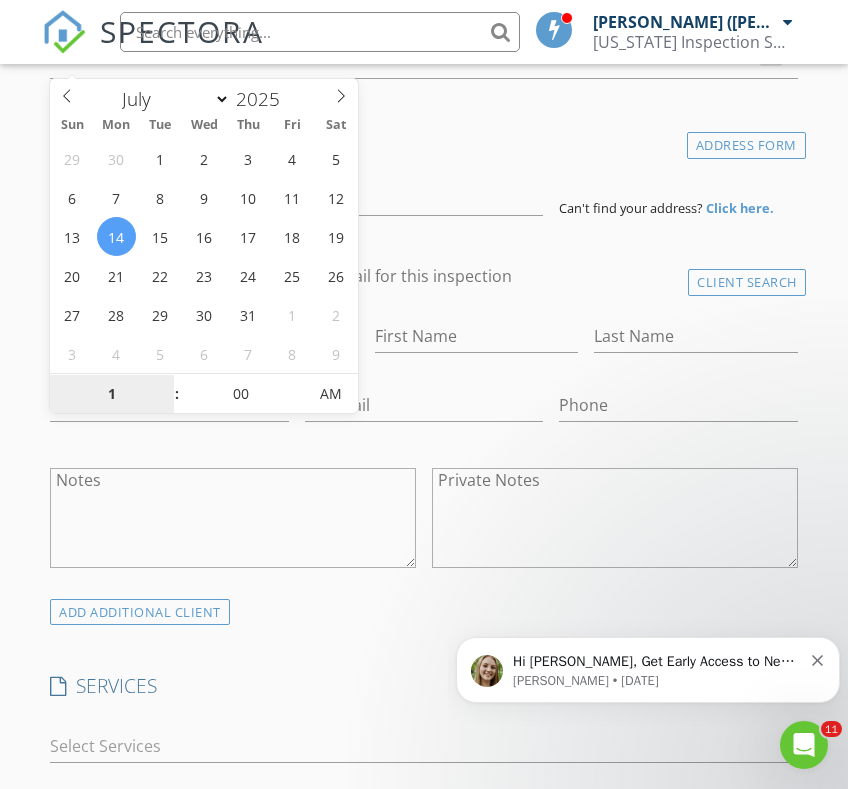 type on "10" 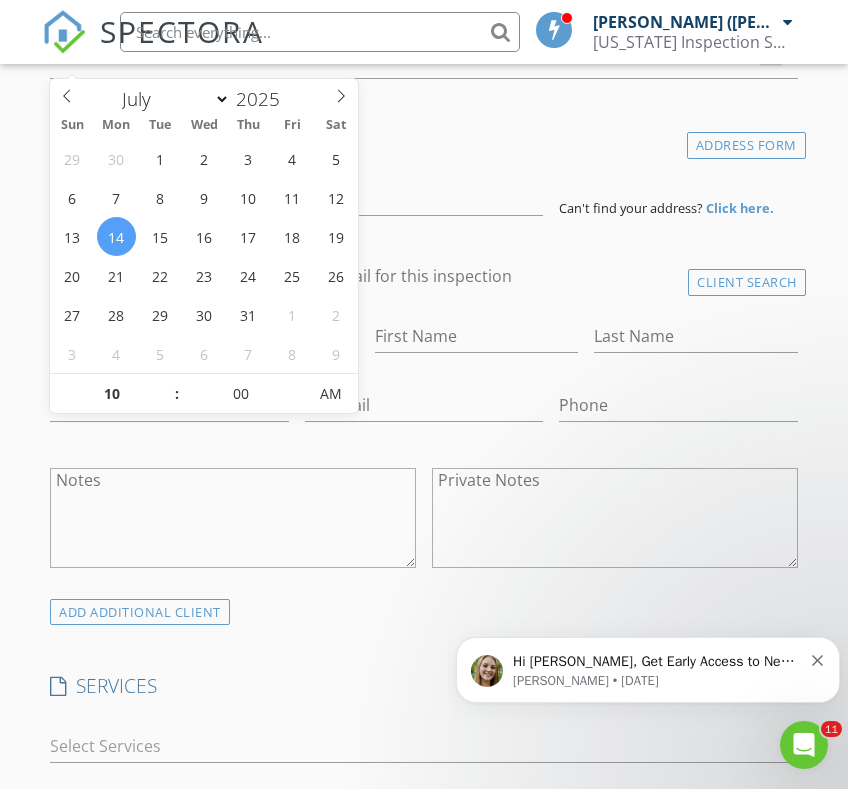type on "[DATE] 10:00 AM" 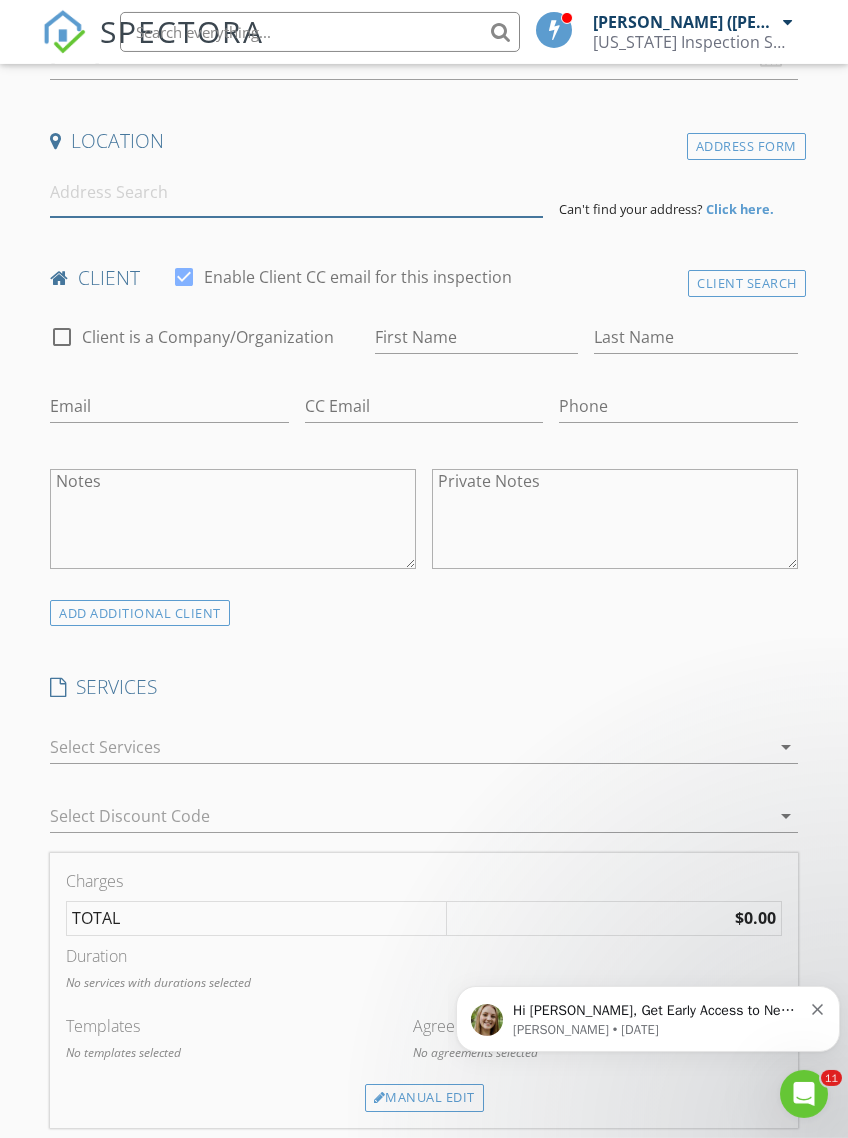 click at bounding box center (296, 192) 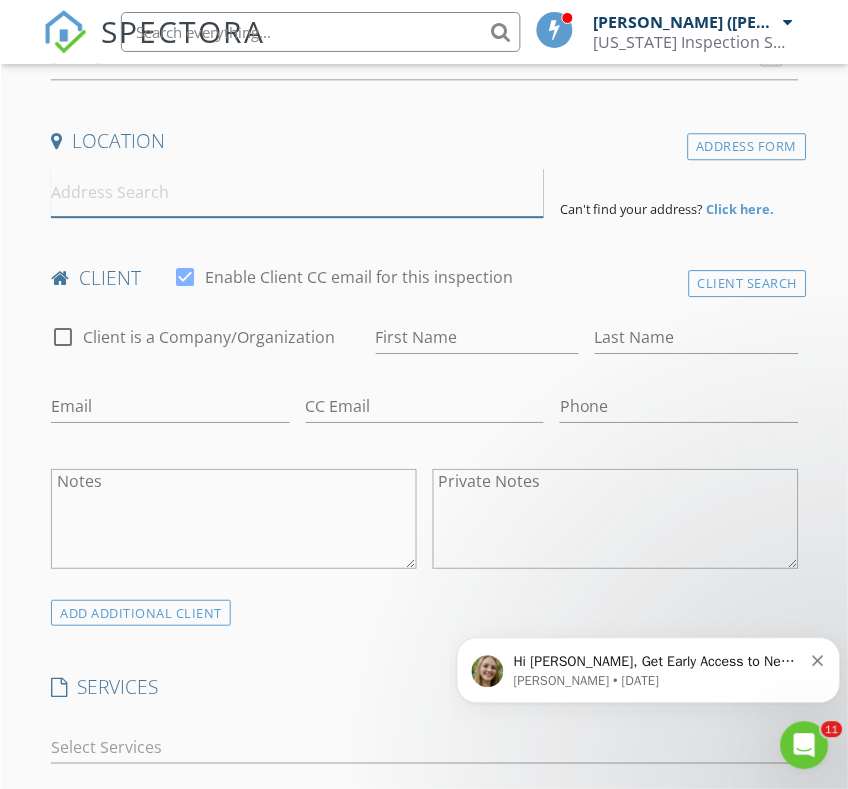 scroll, scrollTop: 484, scrollLeft: 0, axis: vertical 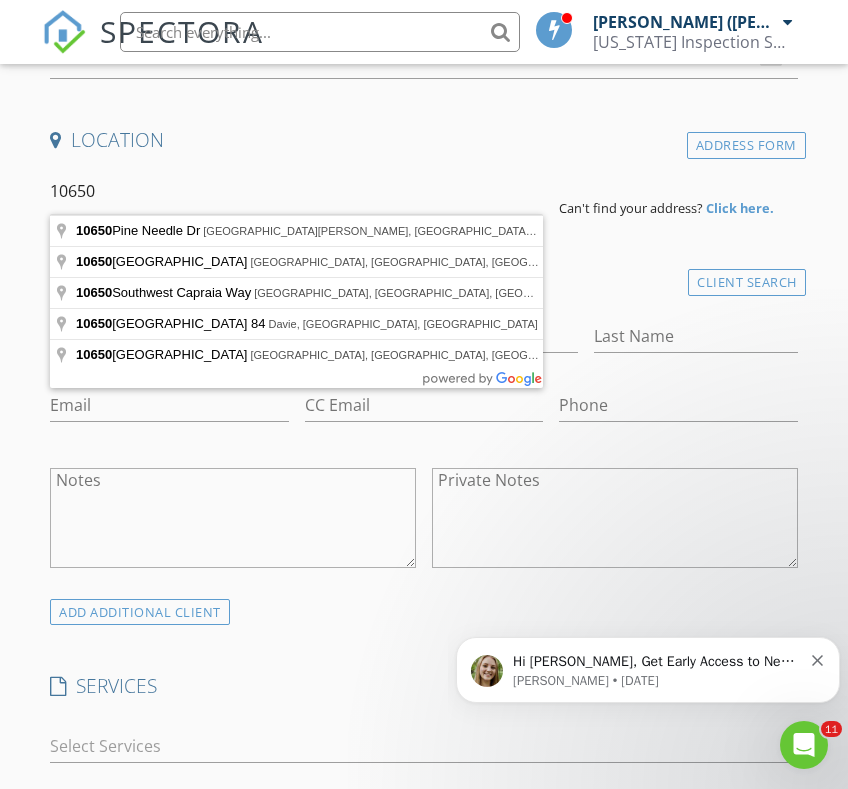 type on "10650 Pine Needle Dr, Fort Pierce, FL, USA" 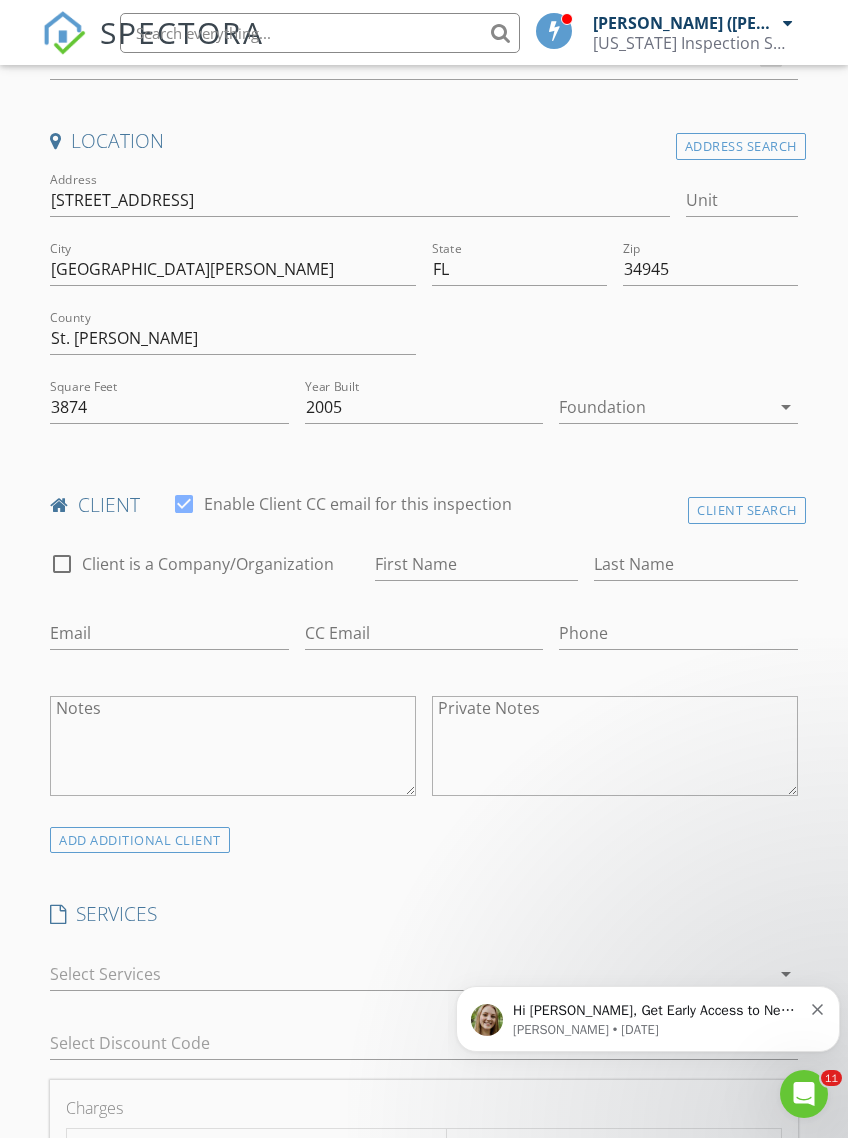 scroll, scrollTop: 483, scrollLeft: 0, axis: vertical 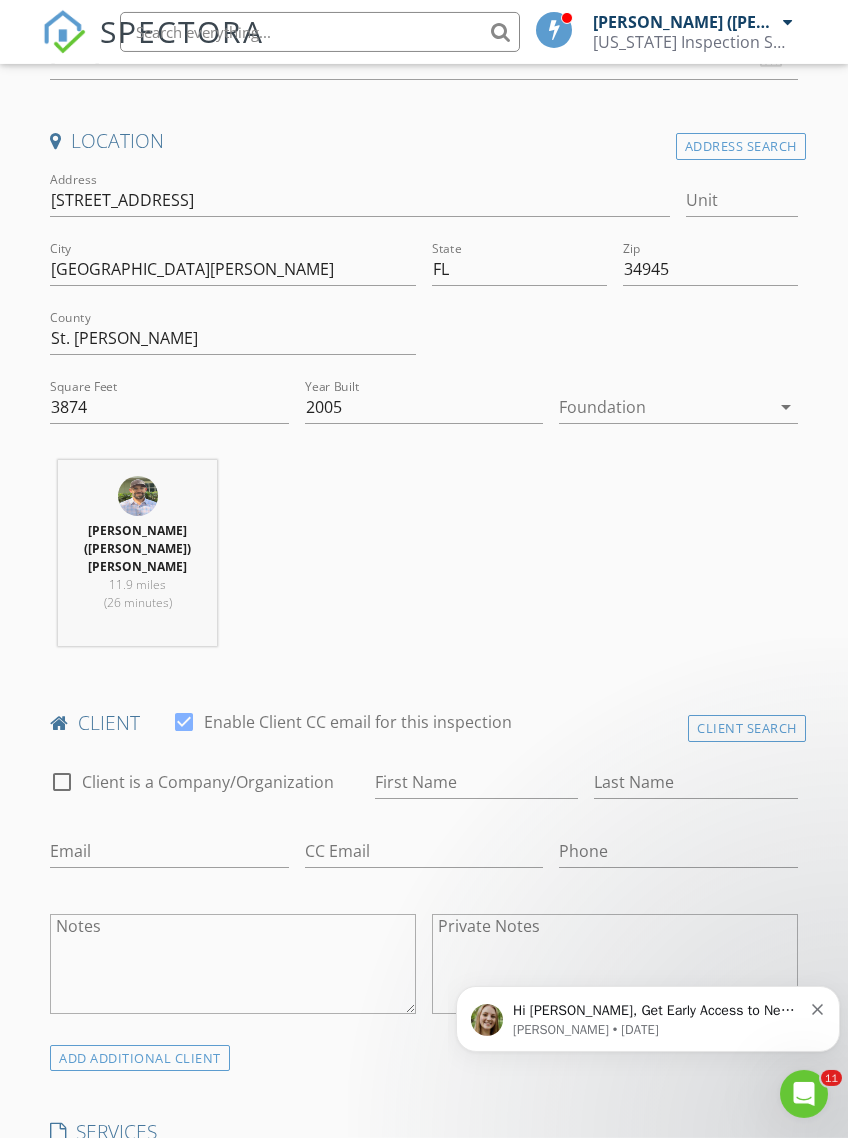 click on "arrow_drop_down" at bounding box center [786, 407] 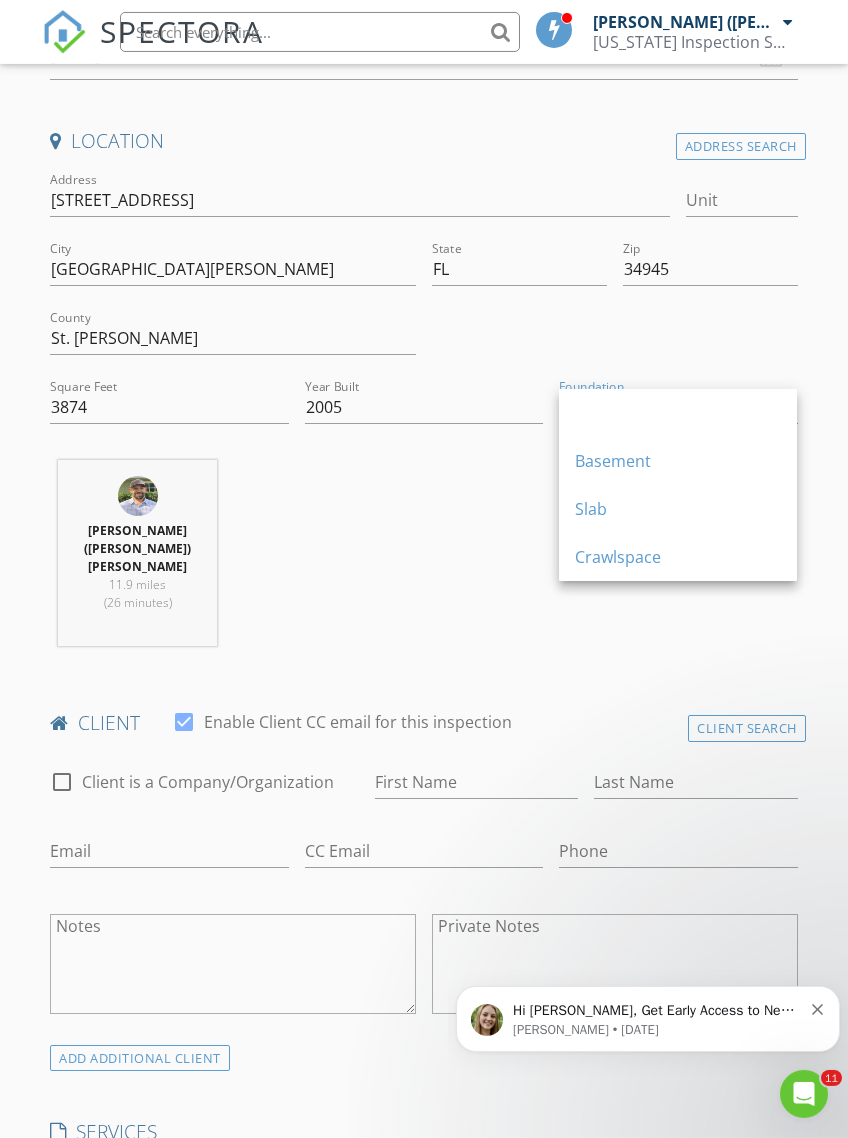 click on "Slab" at bounding box center [678, 509] 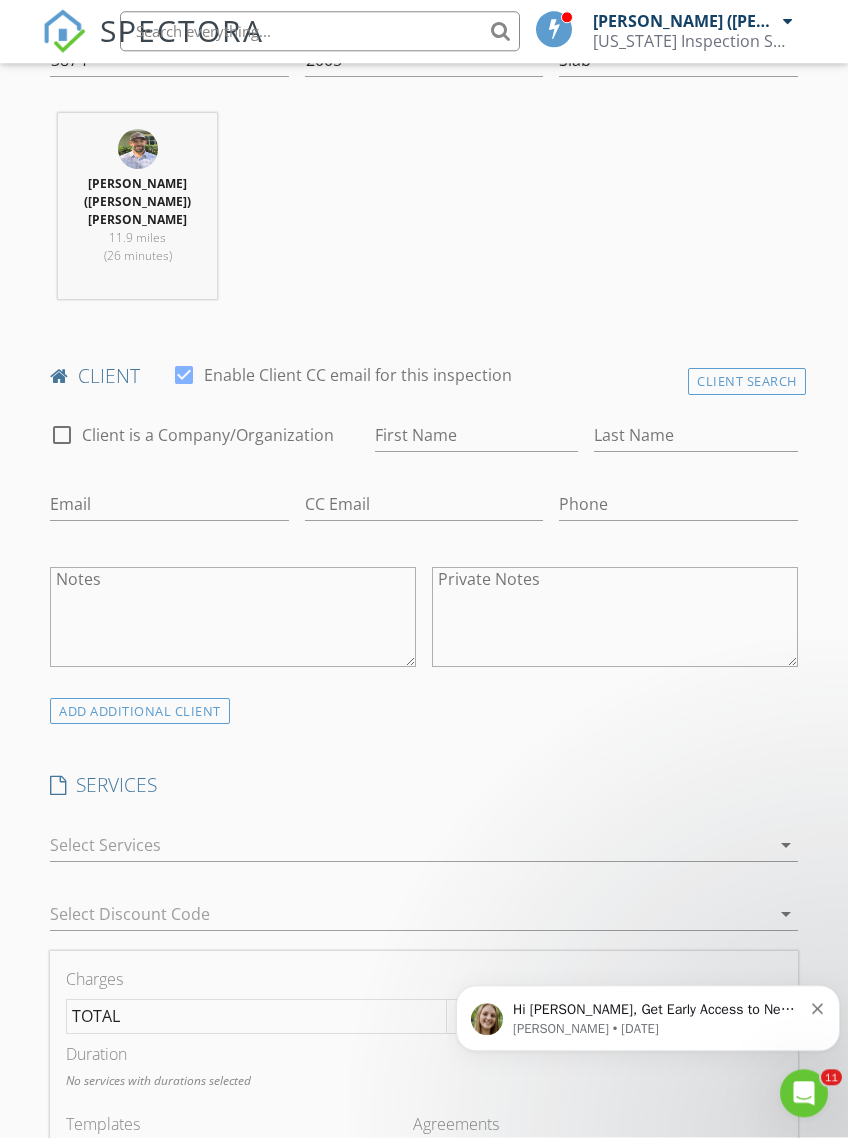 scroll, scrollTop: 830, scrollLeft: 0, axis: vertical 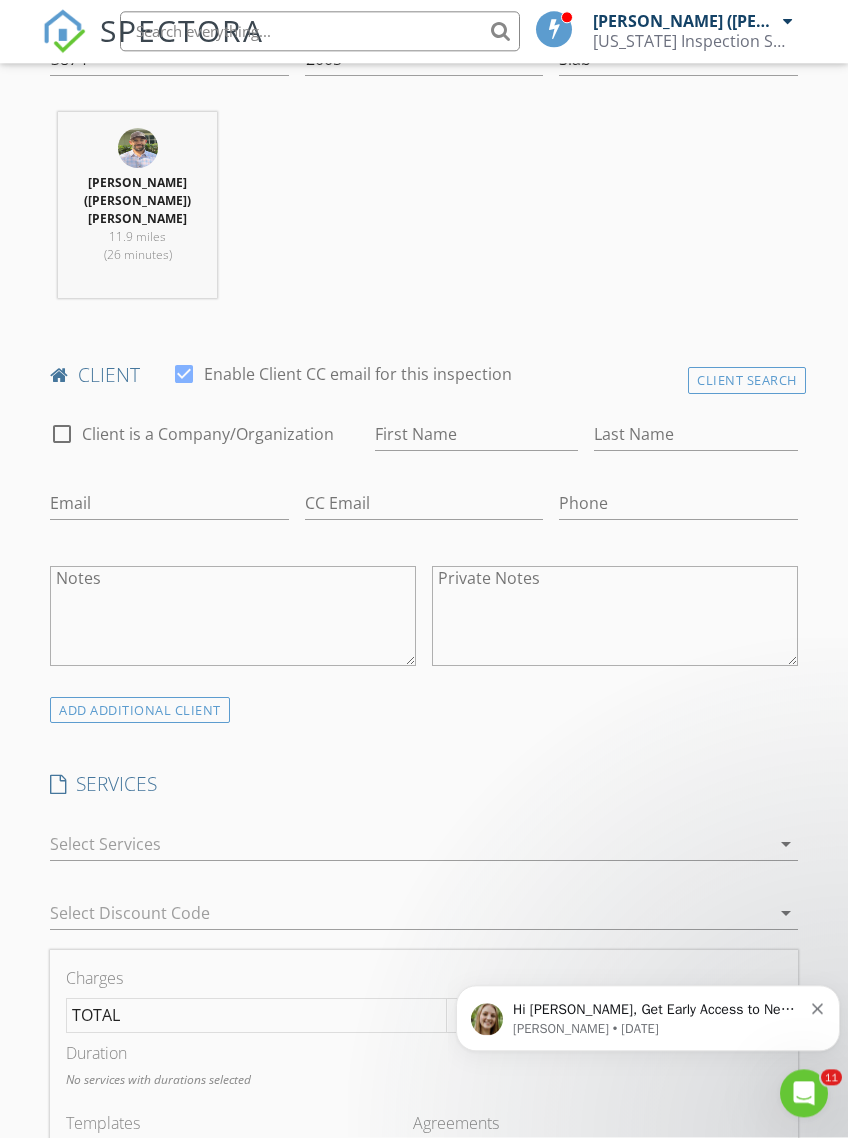 click on "arrow_drop_down" at bounding box center (786, 845) 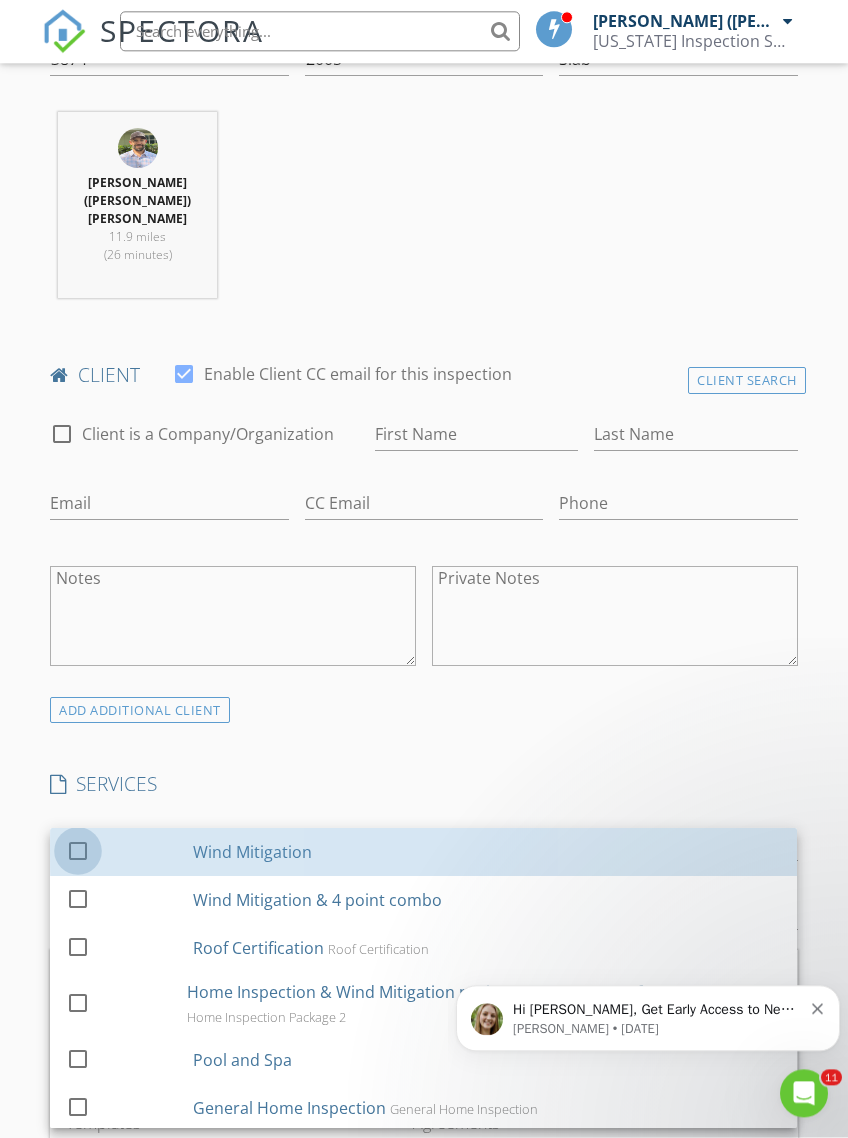 click at bounding box center (78, 851) 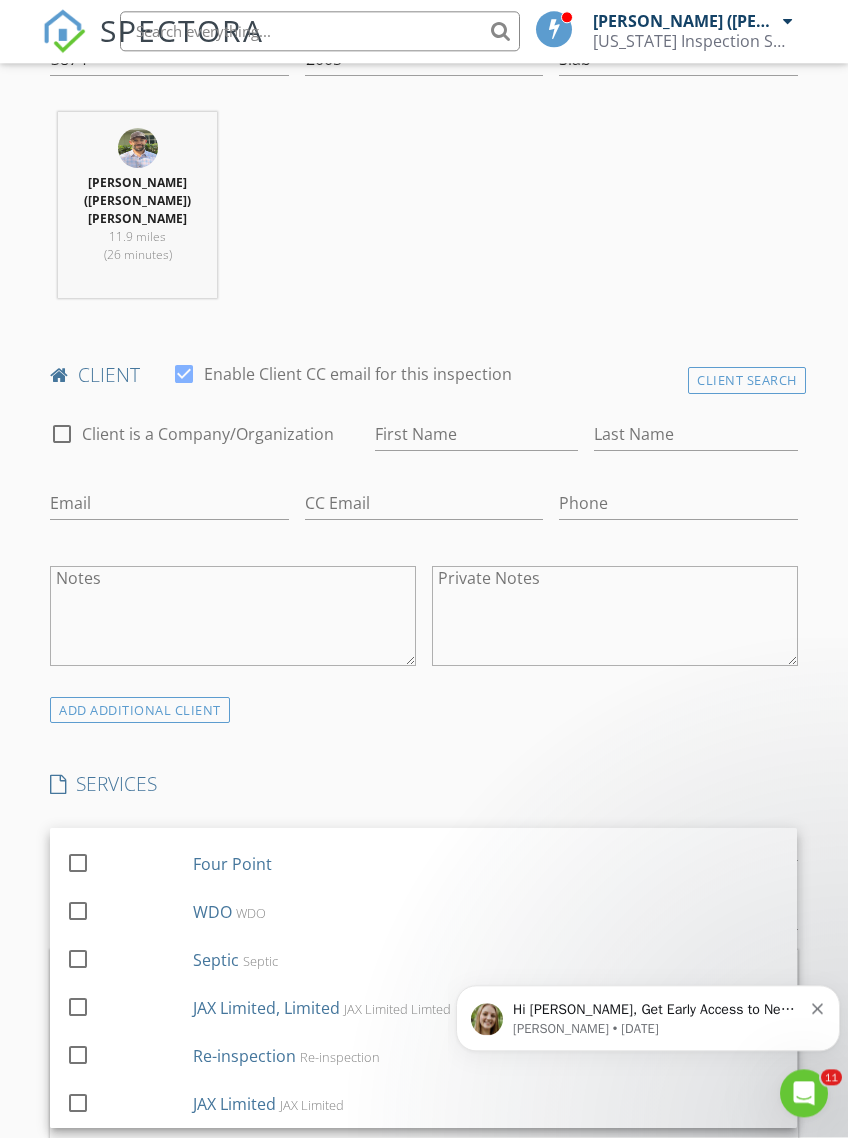 scroll, scrollTop: 932, scrollLeft: 0, axis: vertical 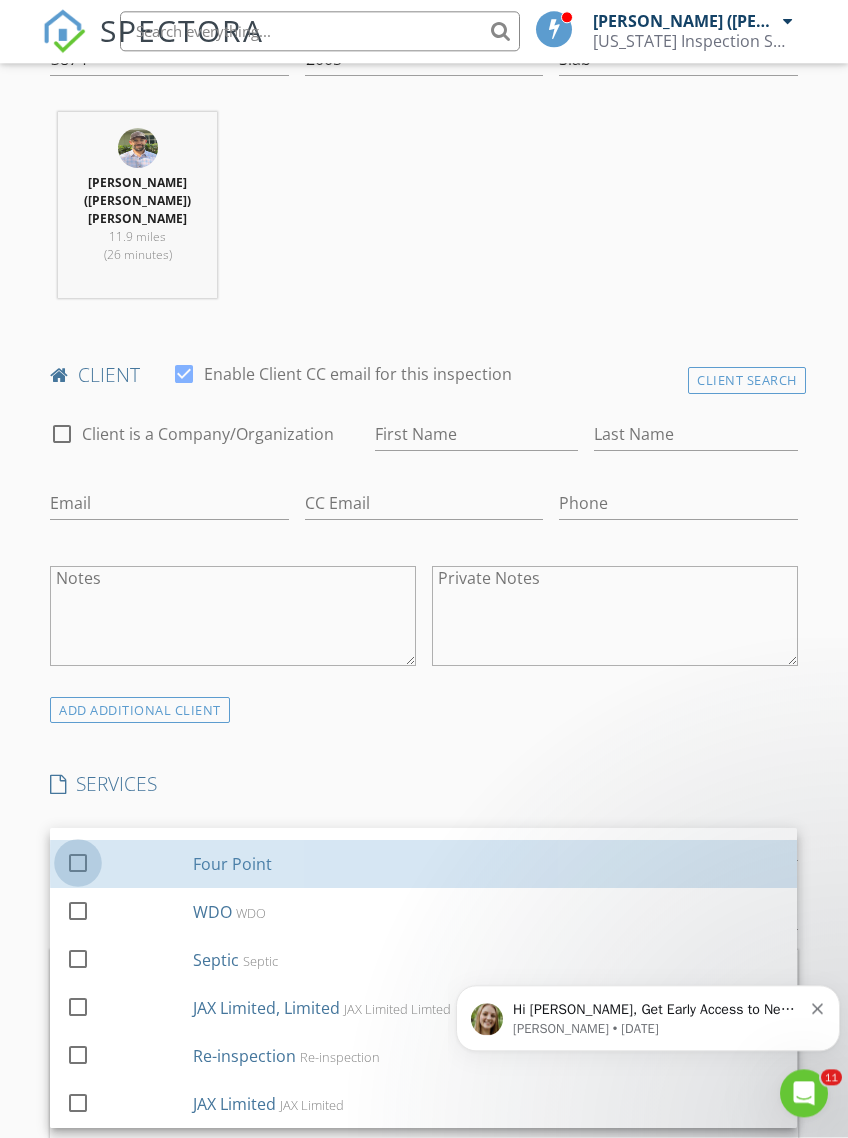 click at bounding box center [78, 863] 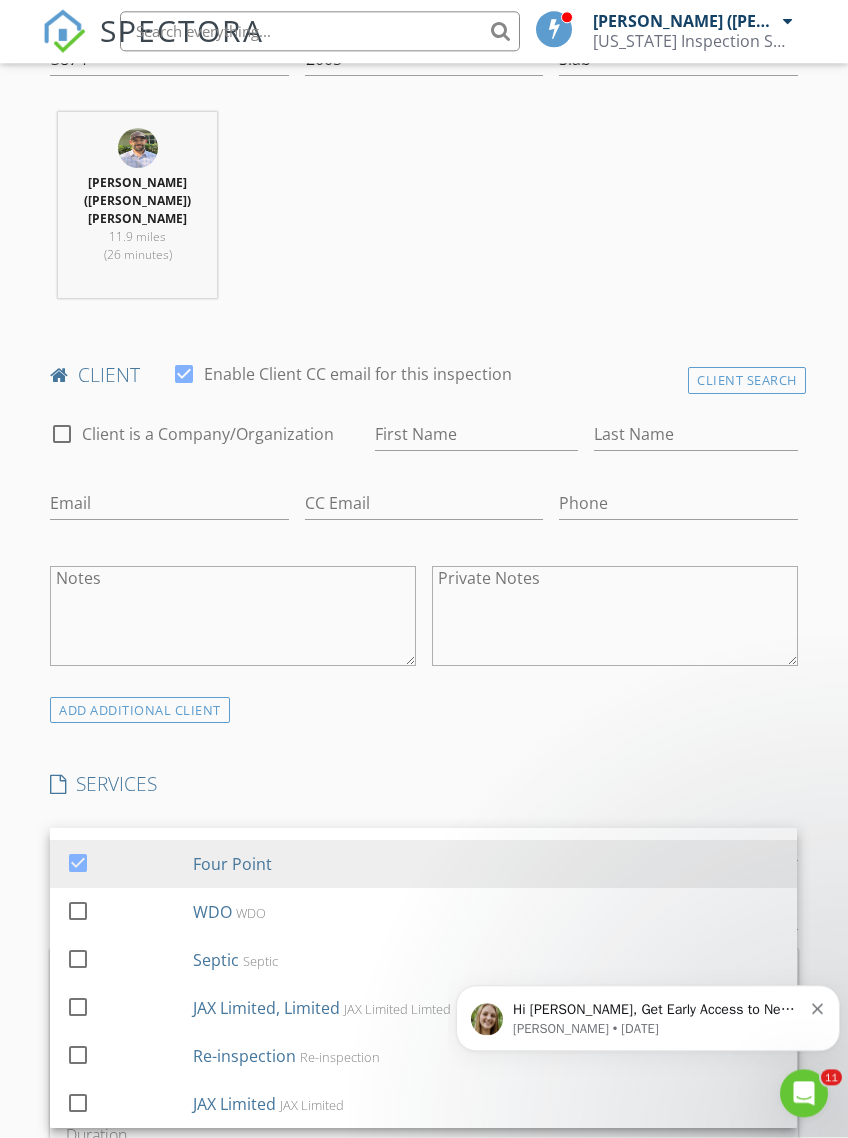 click on "INSPECTOR(S)
check_box   Kenneth (Joey) Pooley   PRIMARY   Kenneth (Joey) Pooley arrow_drop_down   check_box_outline_blank Kenneth (Joey) Pooley specifically requested
Date/Time
07/14/2025 10:00 AM
Location
Address Search       Address 10650 Pine Needle Dr   Unit   City Fort Pierce   State FL   Zip 34945   County St. Lucie     Square Feet 3874   Year Built 2005   Foundation Slab arrow_drop_down     Kenneth (Joey) Pooley     11.9 miles     (26 minutes)
client
check_box Enable Client CC email for this inspection   Client Search     check_box_outline_blank Client is a Company/Organization     First Name   Last Name   Email   CC Email   Phone           Notes   Private Notes
ADD ADDITIONAL client
SERVICES
check_box   Wind Mitigation   check_box_outline_blank       Roof Certification" at bounding box center (423, 1126) 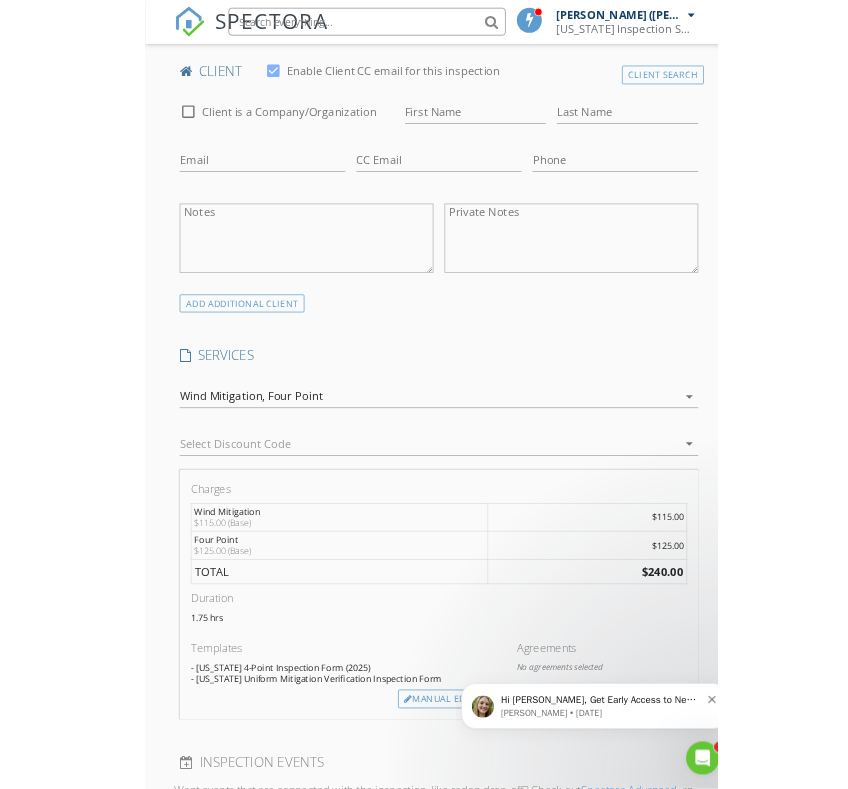 scroll, scrollTop: 1302, scrollLeft: 0, axis: vertical 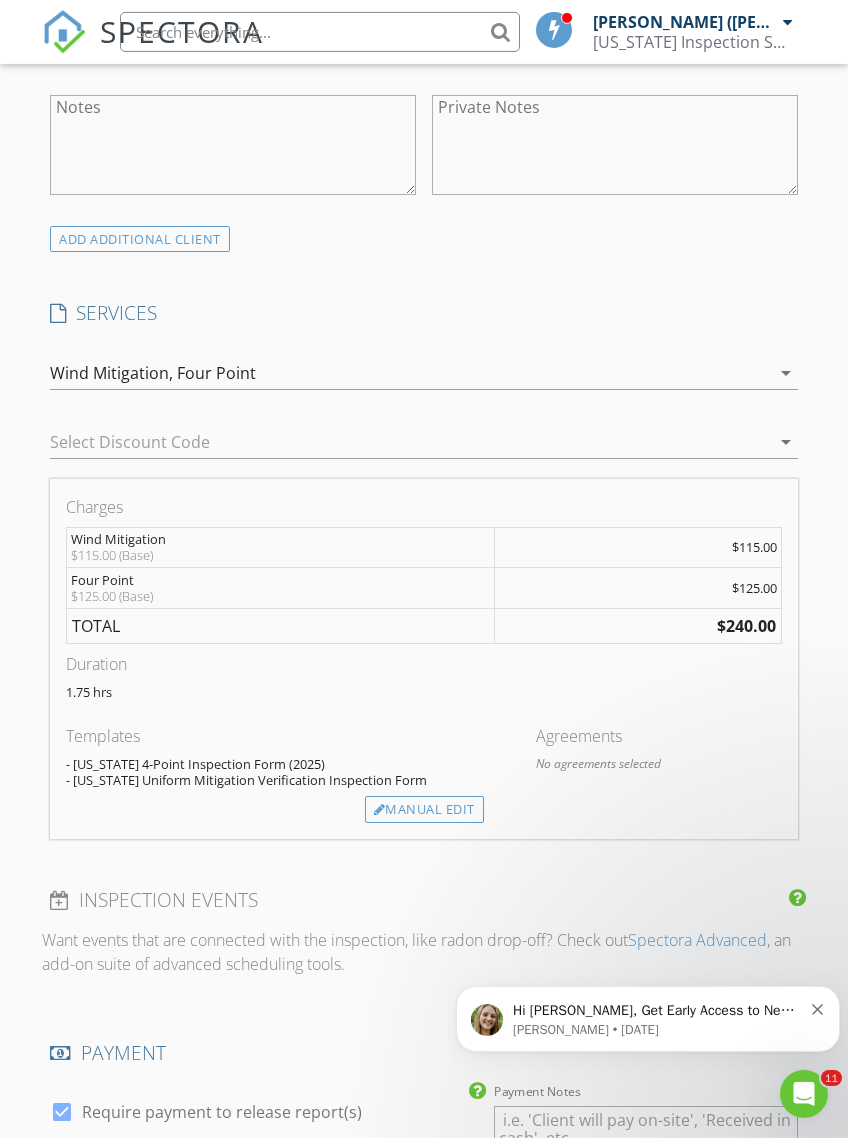 click on "Manual Edit" at bounding box center [424, 810] 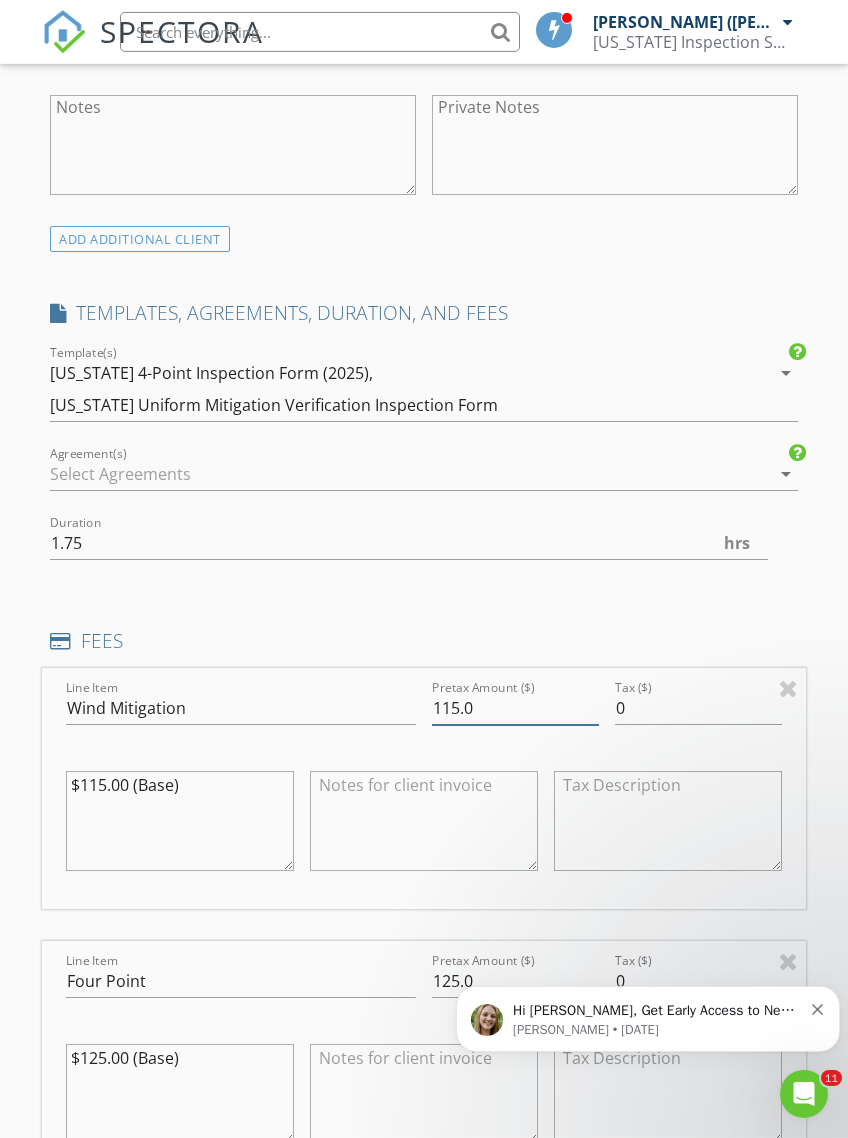 click on "115.0" at bounding box center (515, 708) 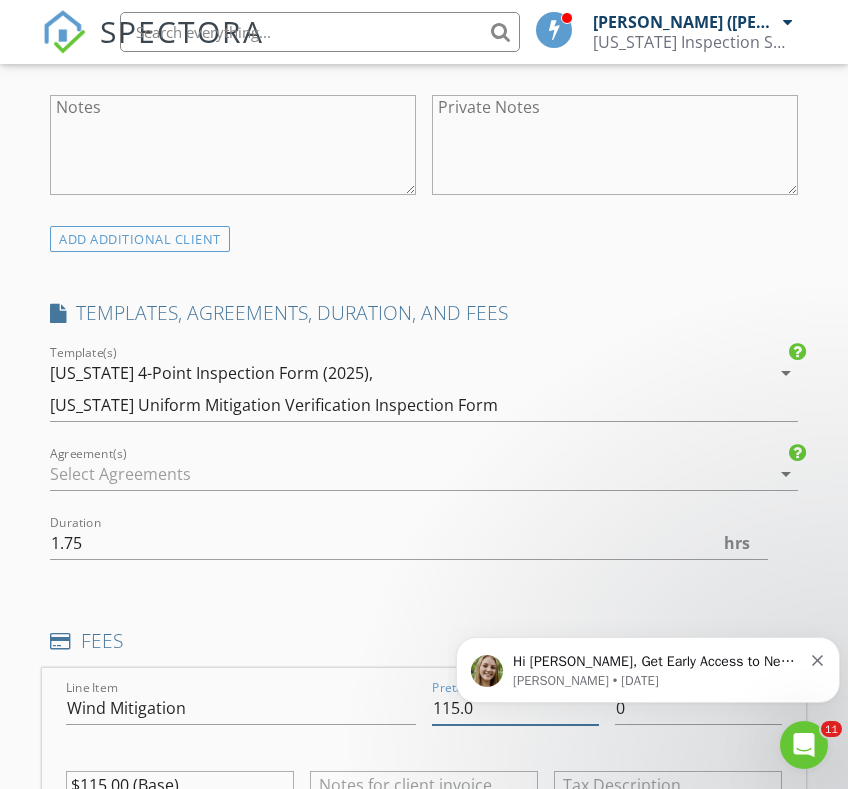 scroll, scrollTop: 1303, scrollLeft: 0, axis: vertical 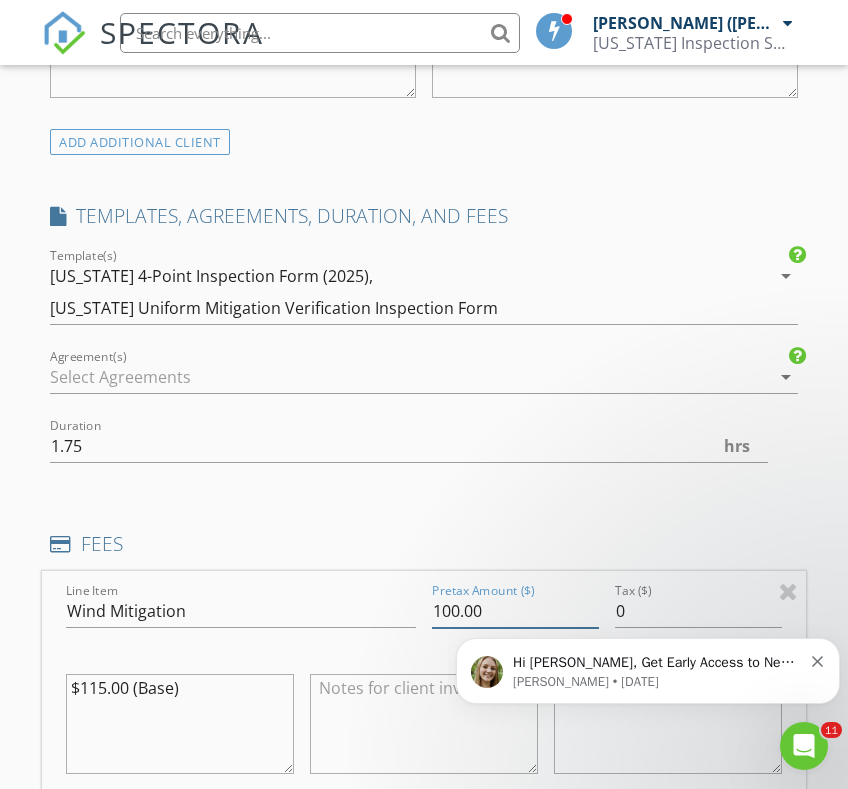type on "100.00" 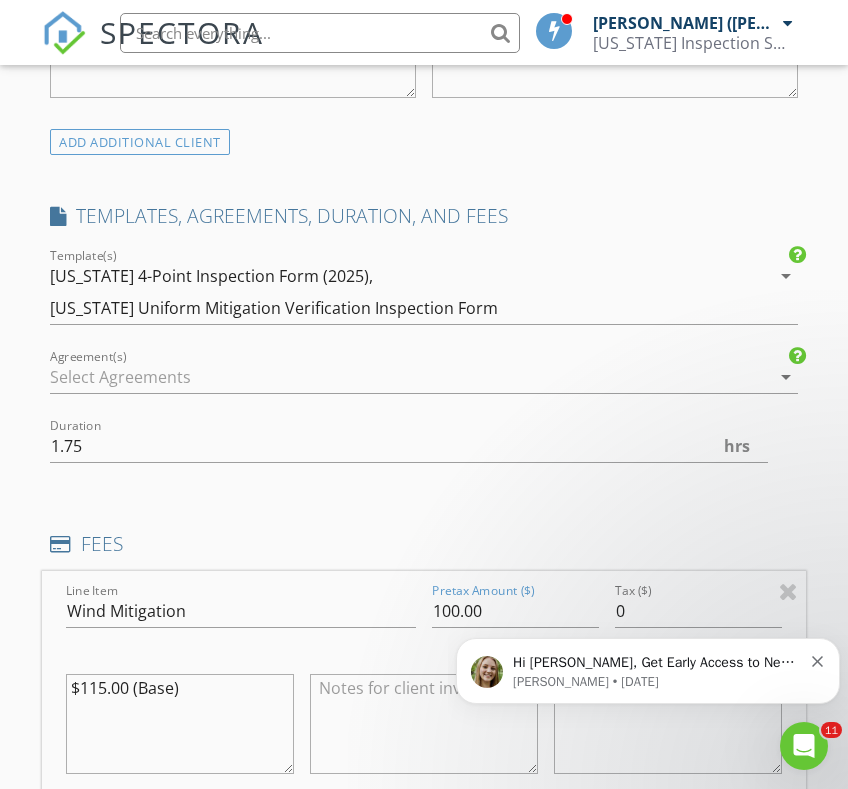 click on "$115.00 (Base)" at bounding box center (180, 723) 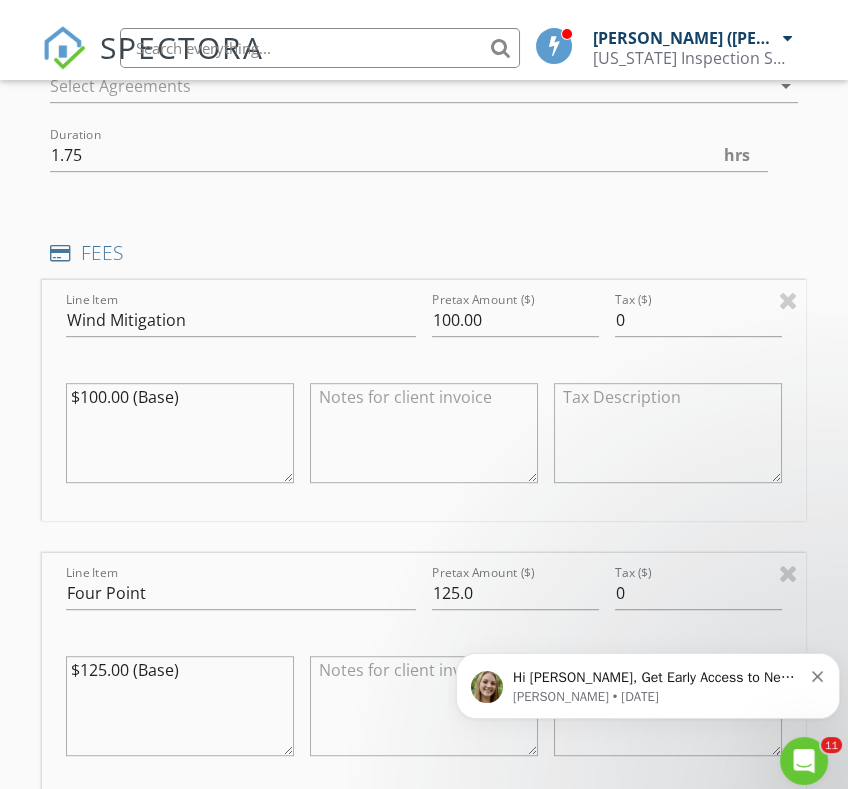 scroll, scrollTop: 1709, scrollLeft: 0, axis: vertical 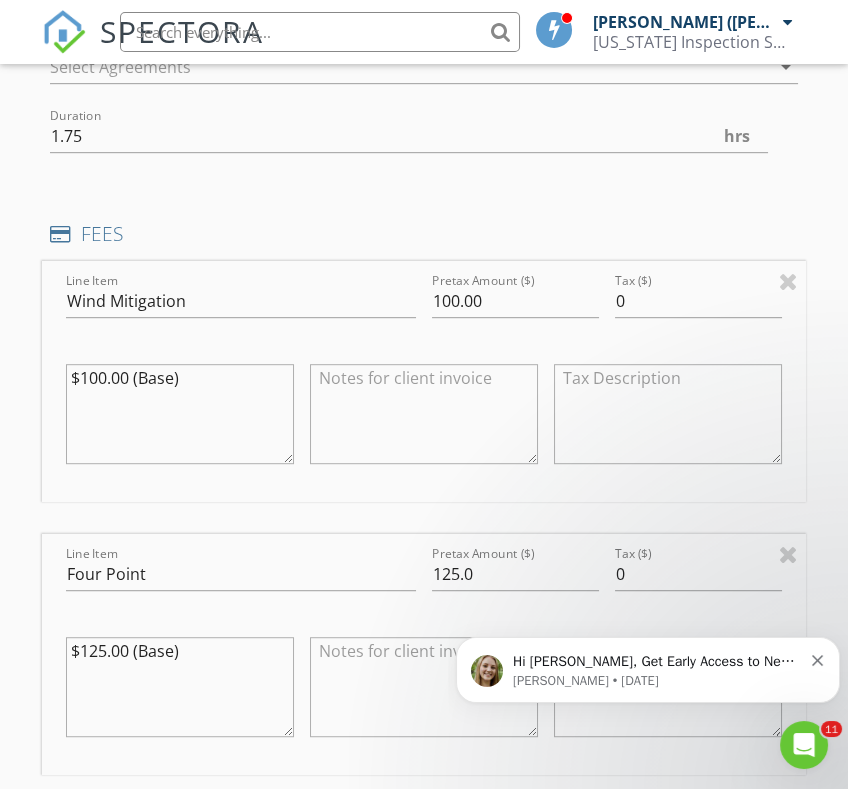 type on "$100.00 (Base)" 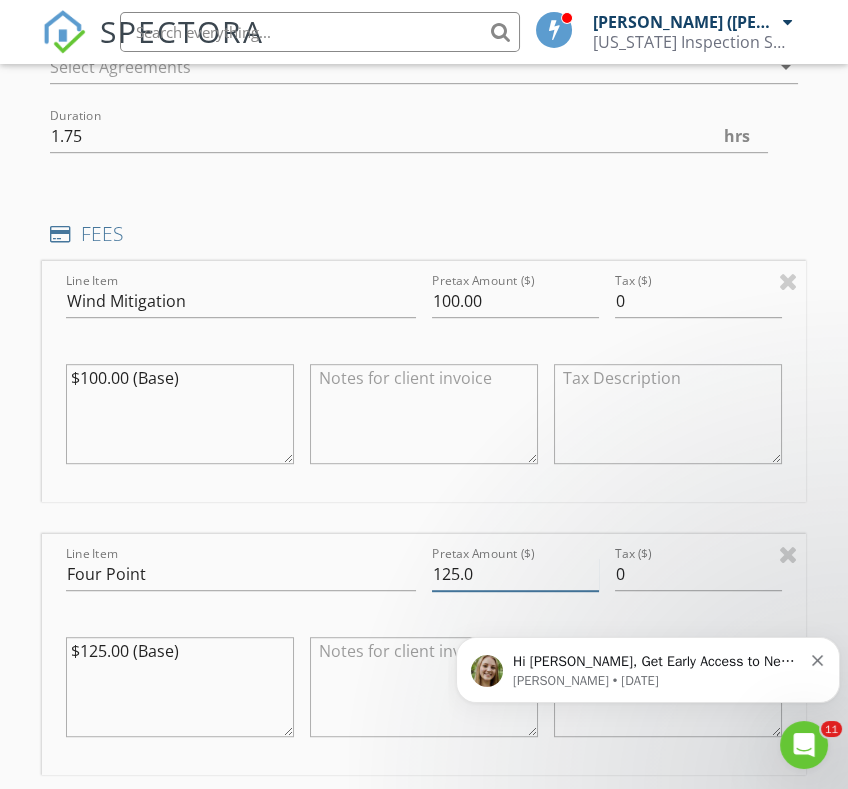 click on "125.0" at bounding box center [515, 574] 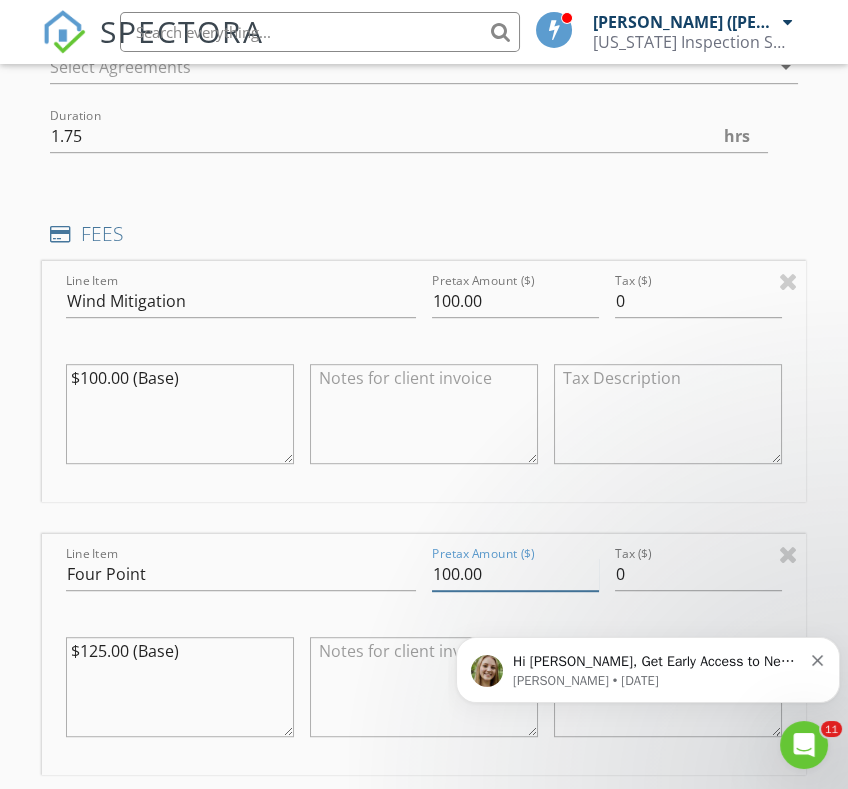 type on "100.00" 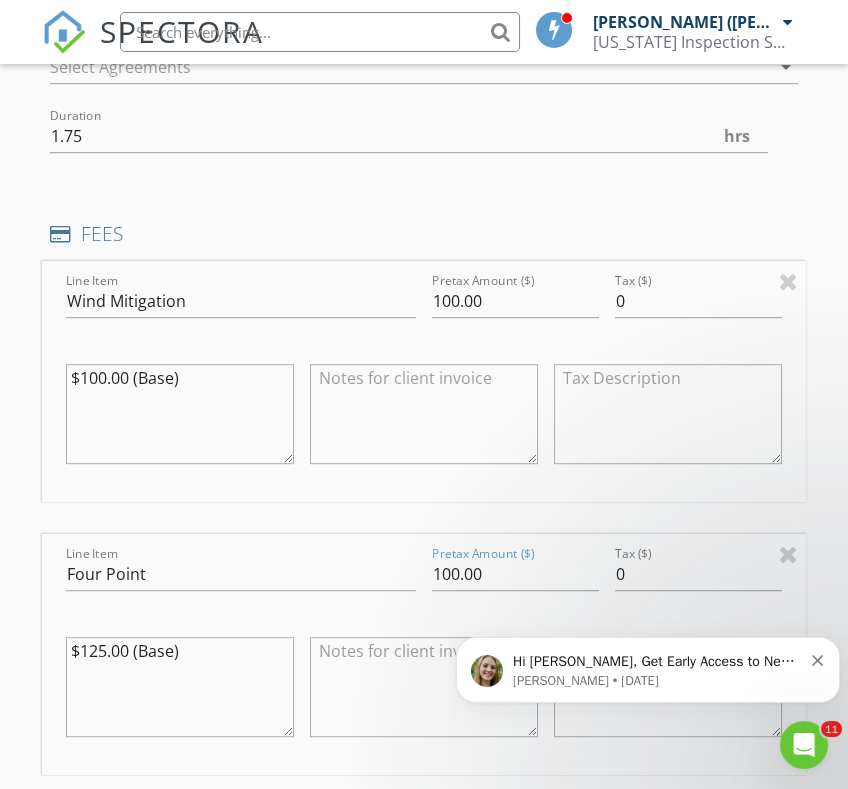 click on "$125.00 (Base)" at bounding box center (180, 687) 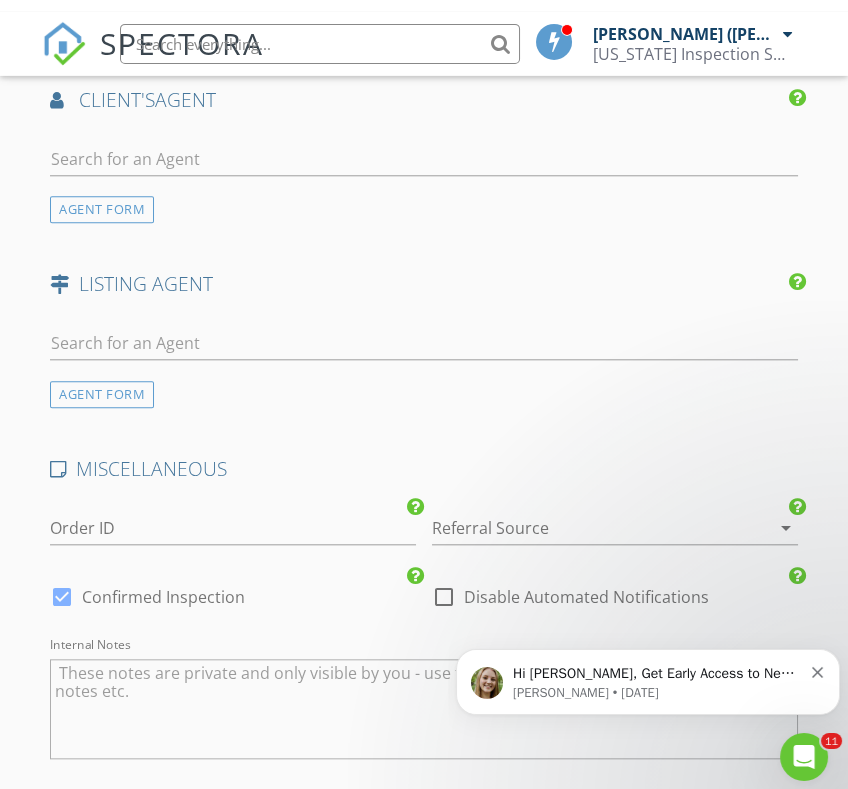 scroll, scrollTop: 3019, scrollLeft: 0, axis: vertical 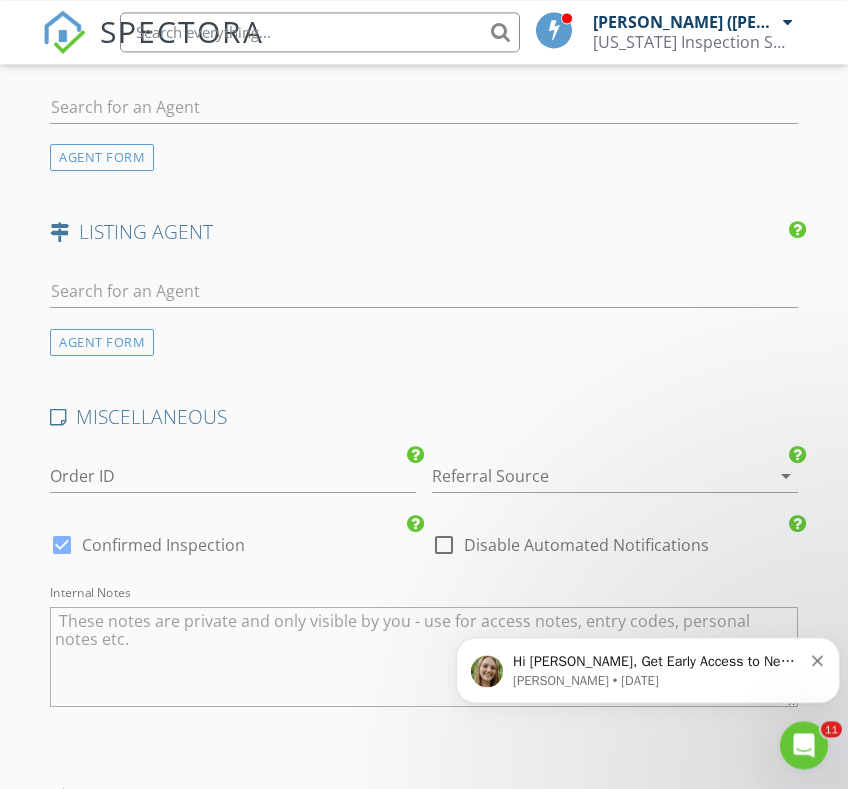 type on "$100.00 (Base)" 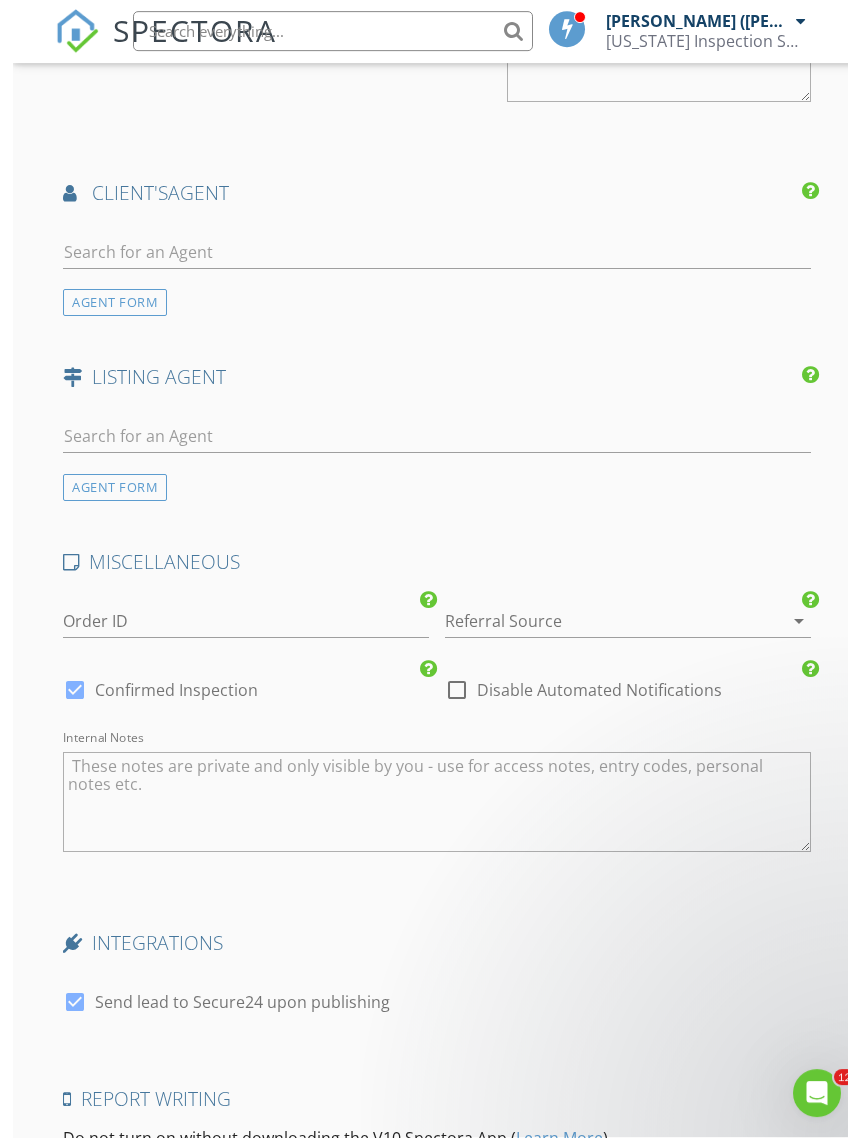 scroll, scrollTop: 3075, scrollLeft: 0, axis: vertical 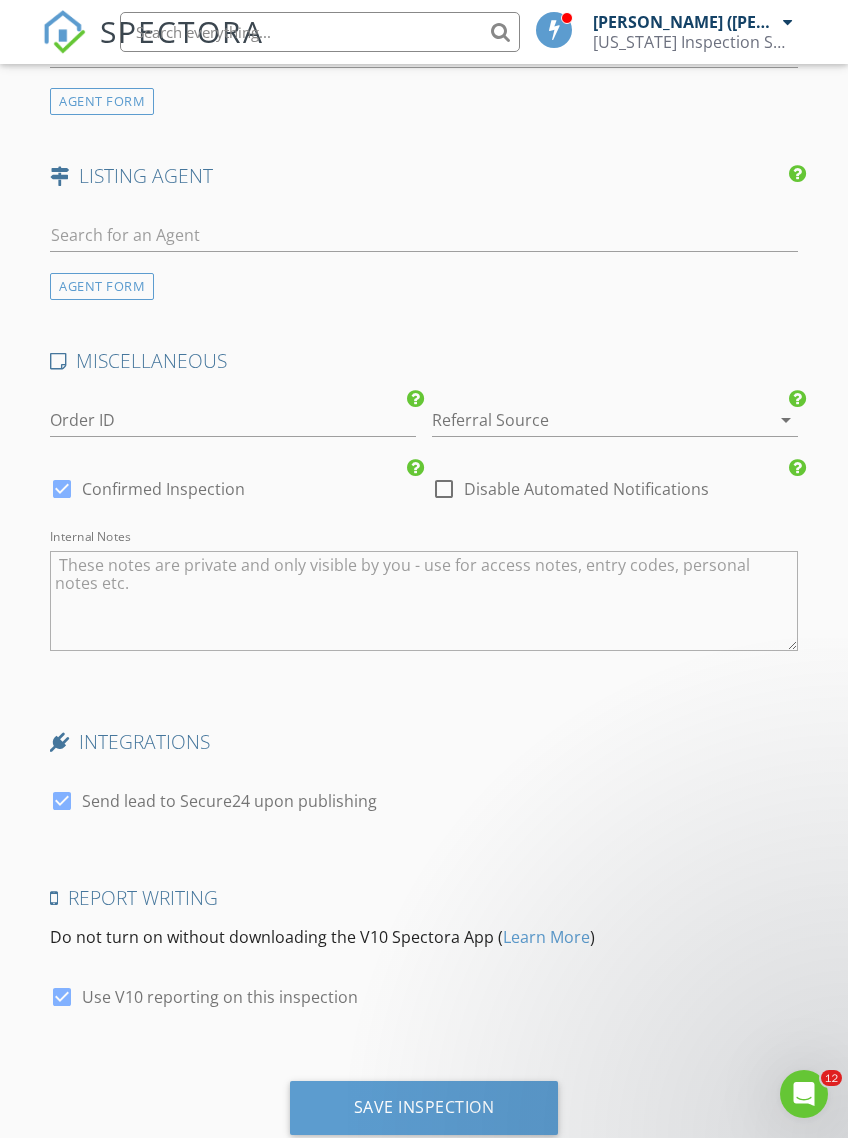 click at bounding box center [648, 1027] 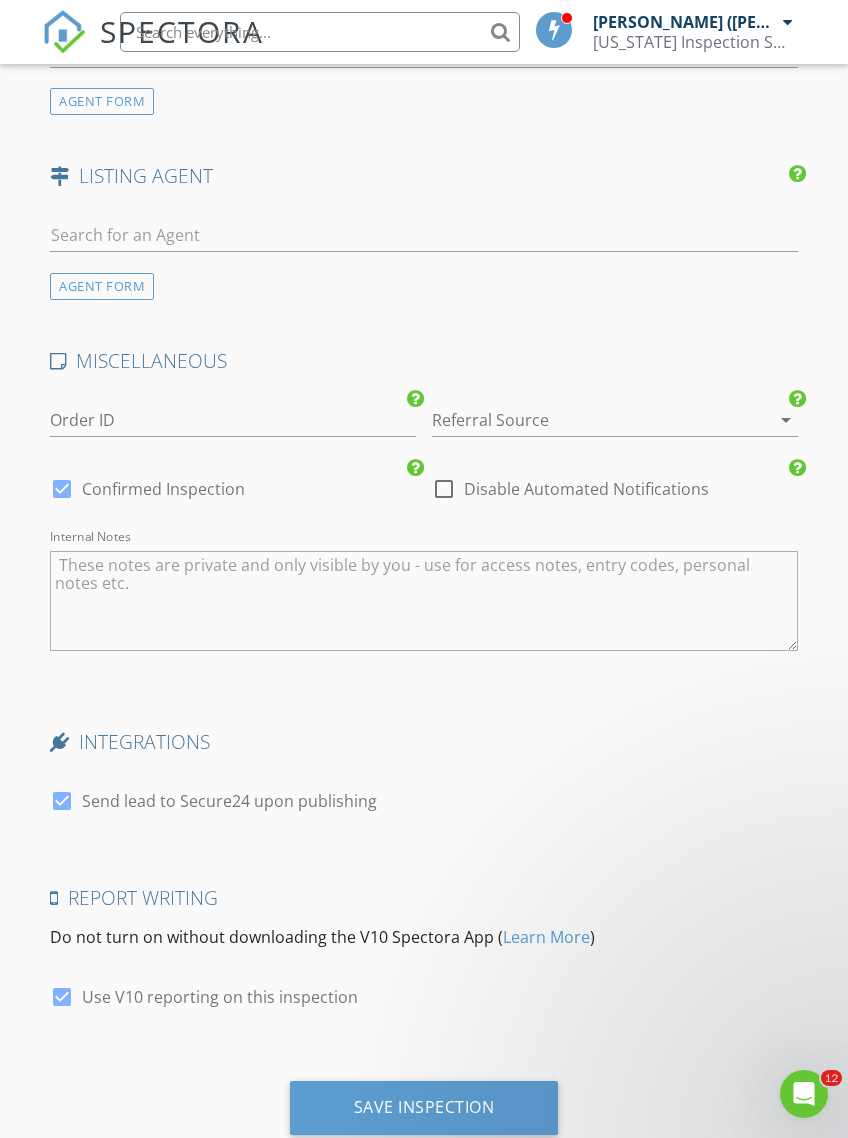click on "Save Inspection" at bounding box center (424, 1107) 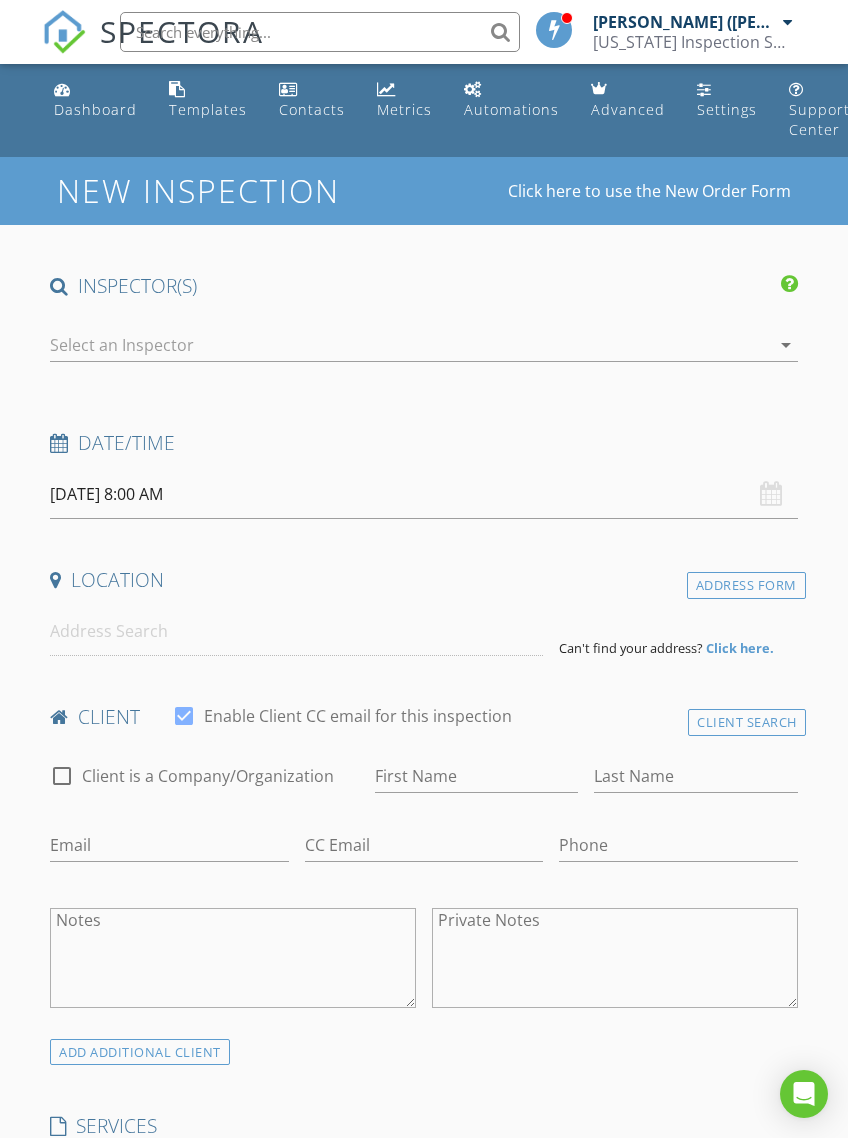 select on "6" 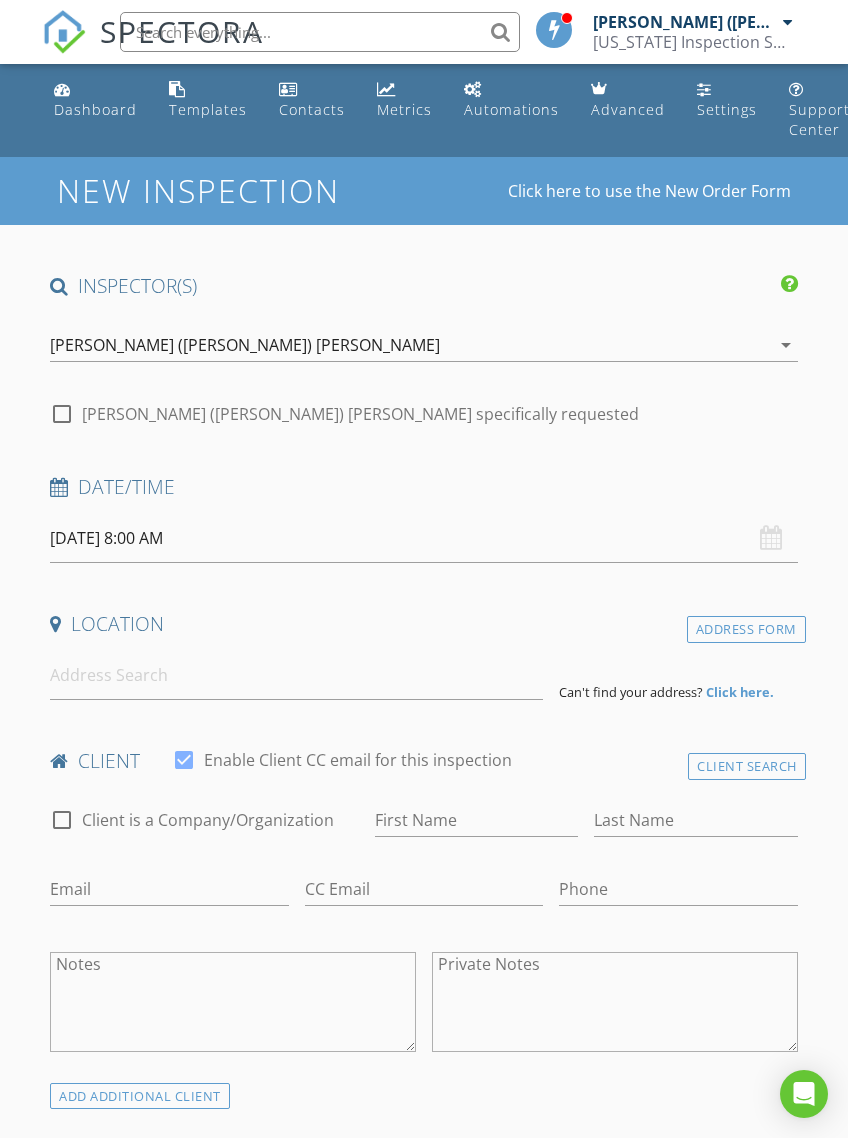click on "[DATE] 8:00 AM" at bounding box center (423, 538) 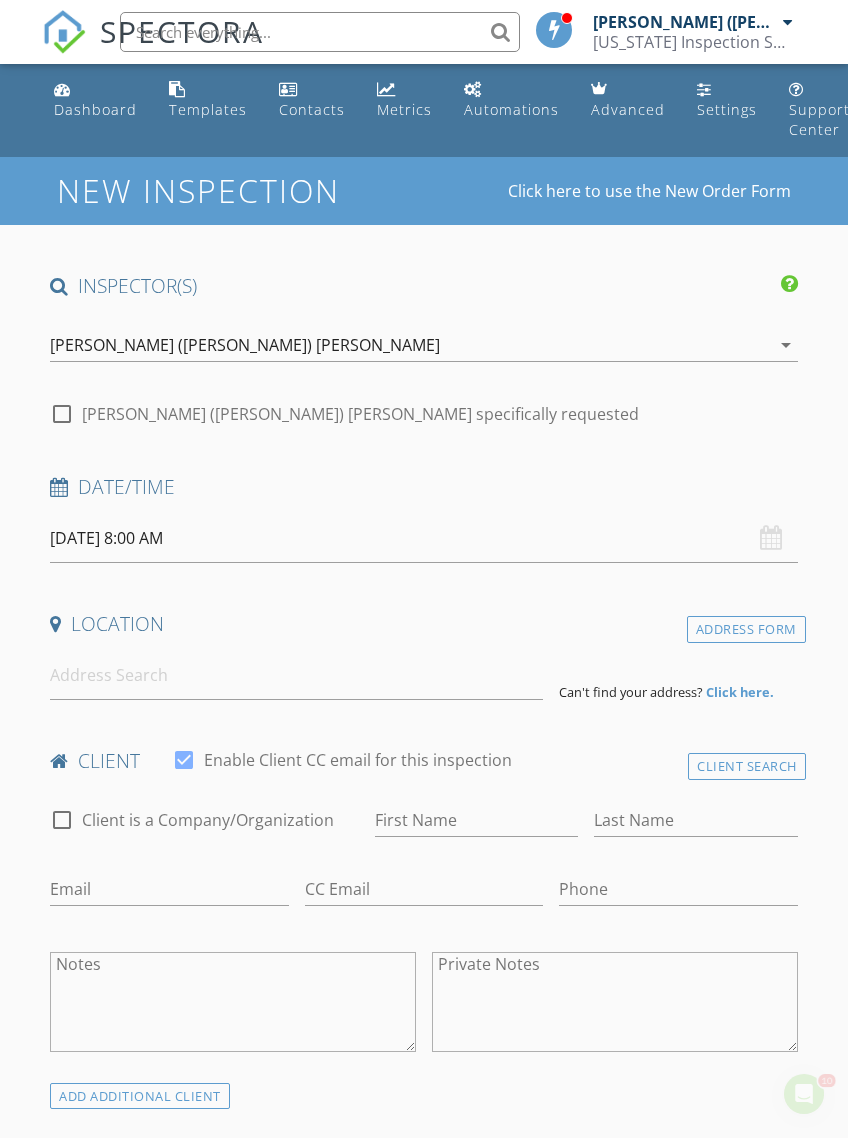 scroll, scrollTop: 0, scrollLeft: 0, axis: both 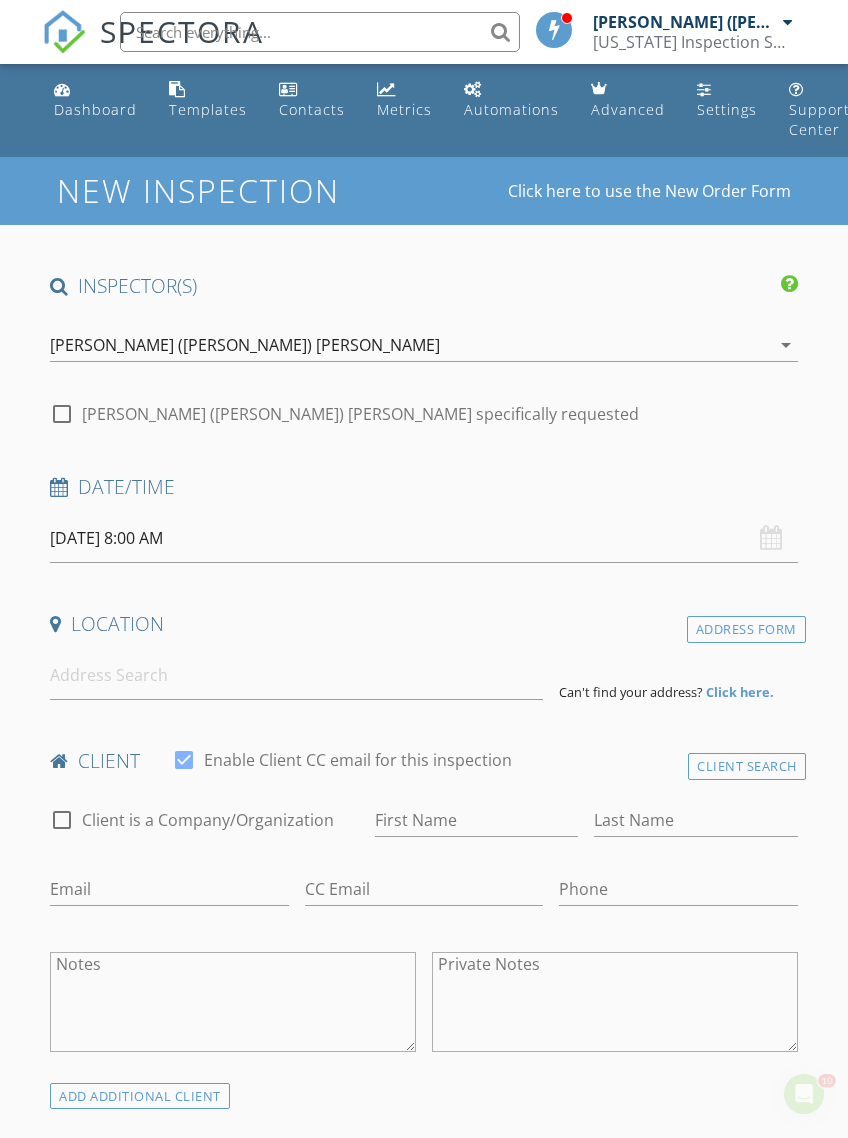 click on "[DATE] 8:00 AM" at bounding box center [423, 538] 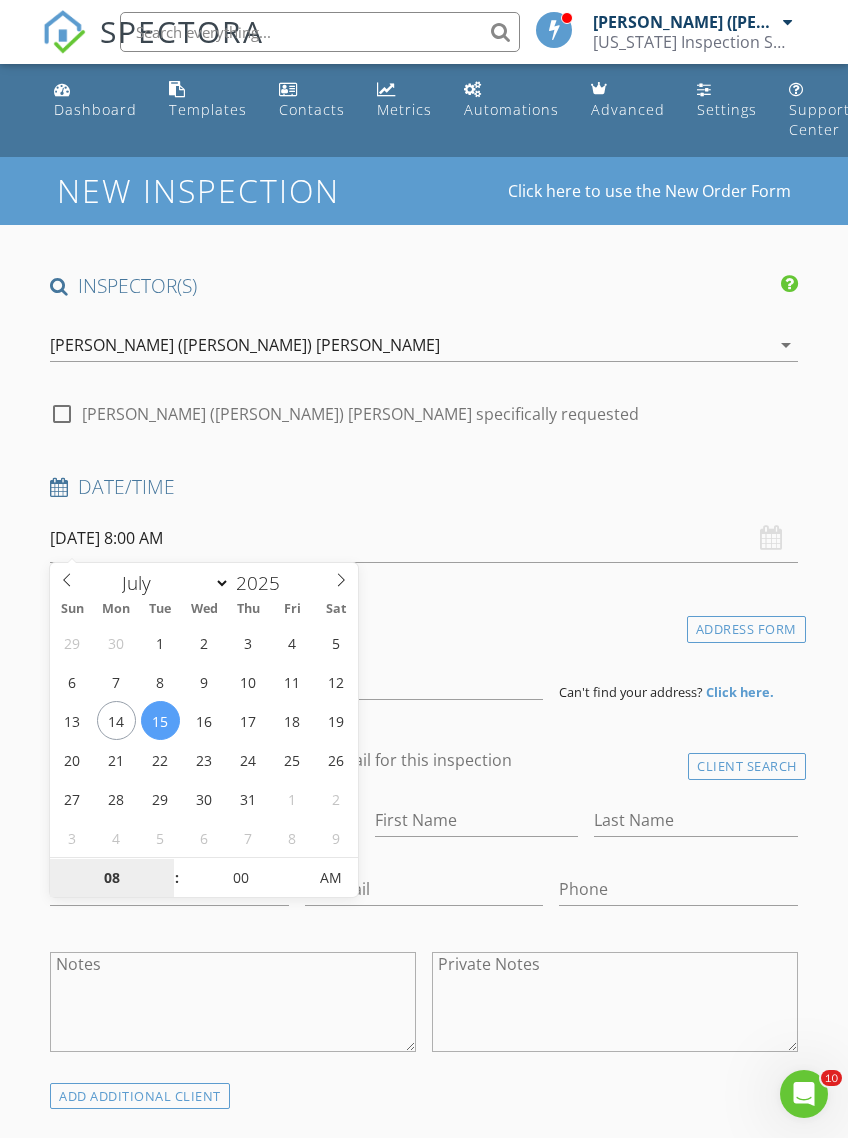 type on "[DATE] 8:00 AM" 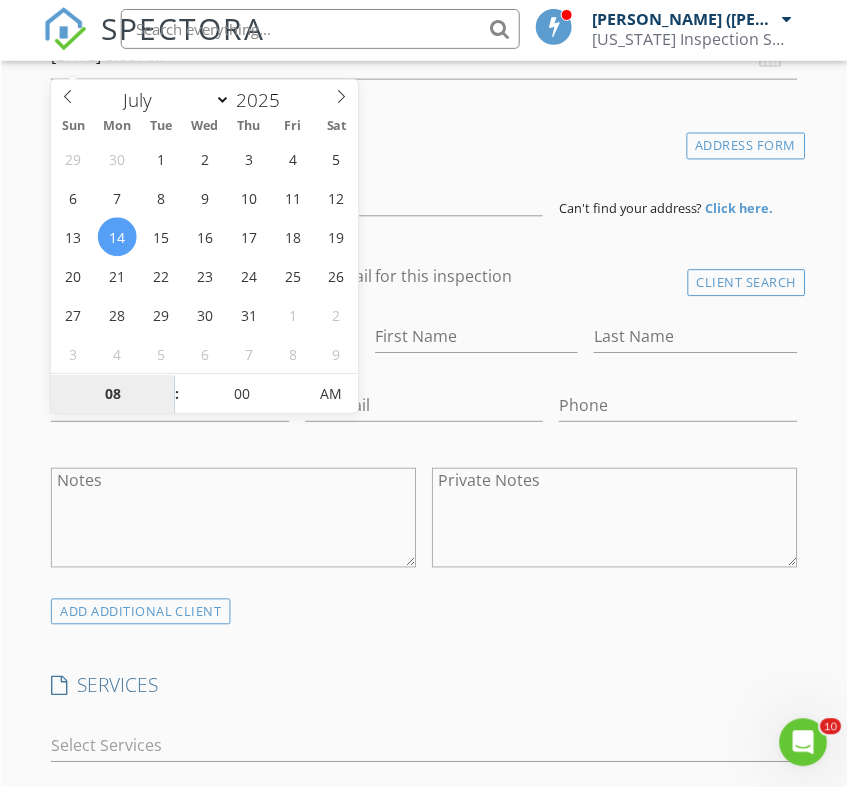 scroll, scrollTop: 484, scrollLeft: 0, axis: vertical 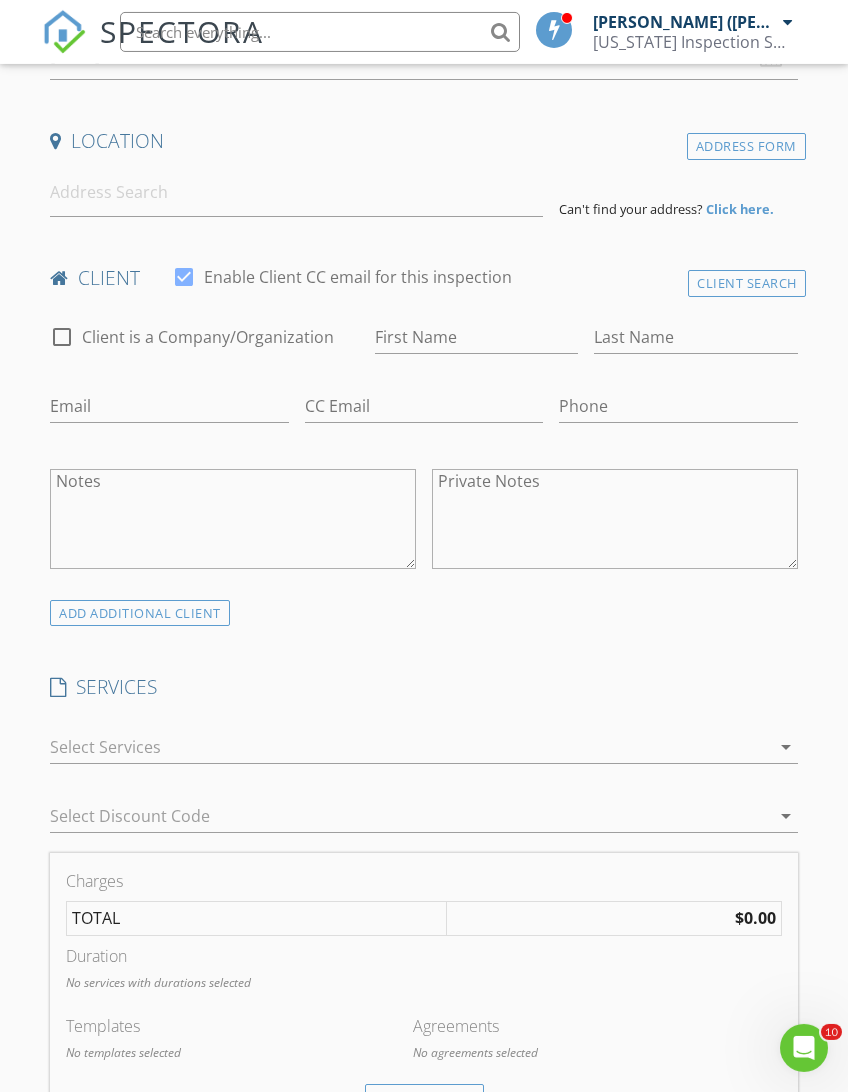 click on "SERVICES
check_box_outline_blank   Wind Mitigation   check_box_outline_blank   Wind Mitigation & 4 point combo   check_box_outline_blank   Roof Certification    Roof Certification check_box_outline_blank   Home Inspection & Wind Mitigation package. Up to 2500 sq ft   Home Inspection Package 2 check_box_outline_blank   Pool and Spa   check_box_outline_blank   General Home Inspection   General Home Inspection check_box_outline_blank   Home Inspection & 4 point Inspection package. Up to 2500 sq ft   Home Inspection package 3 check_box_outline_blank   Home Inspection, Wind Mitigation & 4 point Inspection Package Up to 2500 sq ft   Home Inspection package 1 check_box_outline_blank   Home Inspection, Wind Mitigation & 4 point inspection. 2501-3000 sq ft   Home Inspection Package 4 check_box_outline_blank   Home Inspection & Wind Mitigation 2501-3000 sq ft   Home Inspection package # 5 check_box_outline_blank   Home Inspection & 4 point inspection 2501-3000 sq ft" at bounding box center (423, 763) 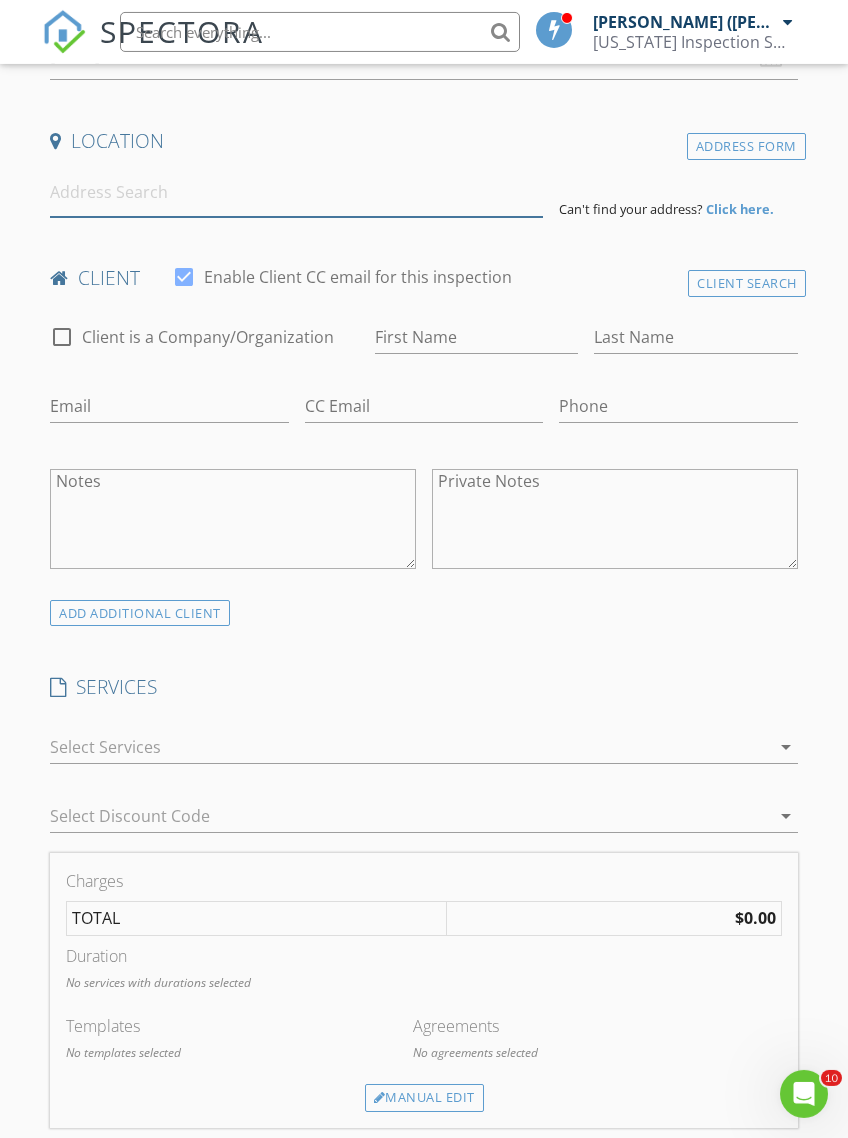 click at bounding box center [296, 192] 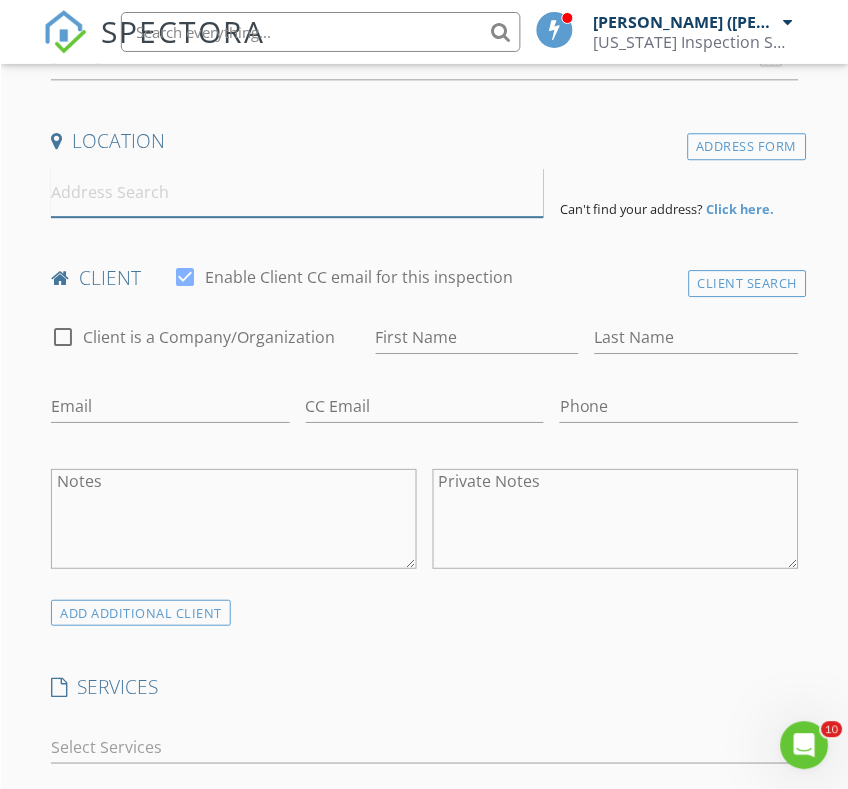 scroll, scrollTop: 484, scrollLeft: 0, axis: vertical 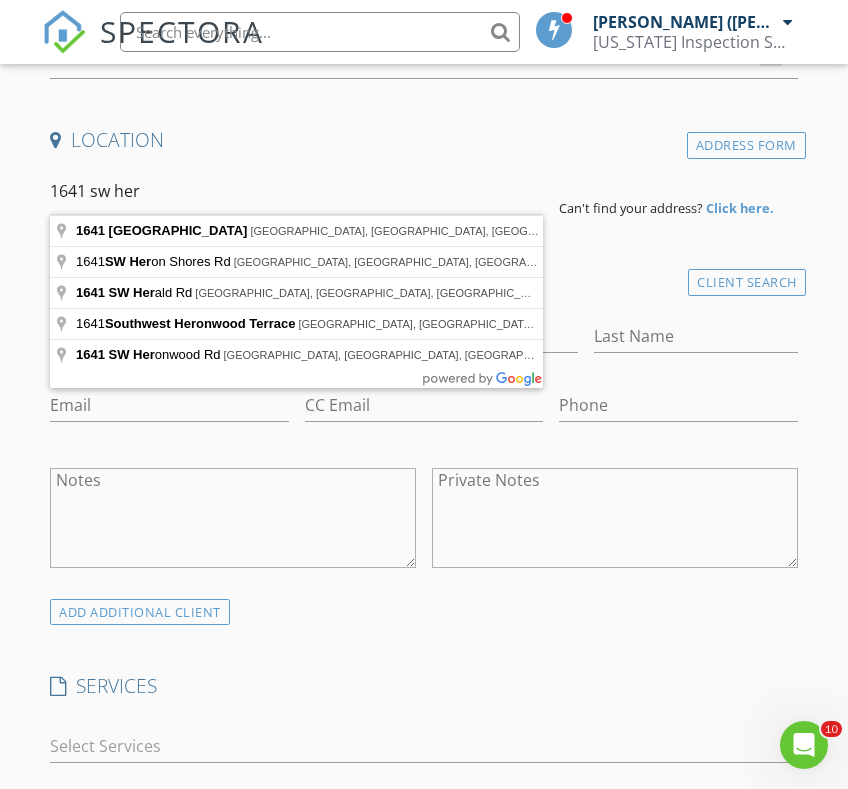 type on "1641 Southwest Herder Road, Port St. Lucie, FL, USA" 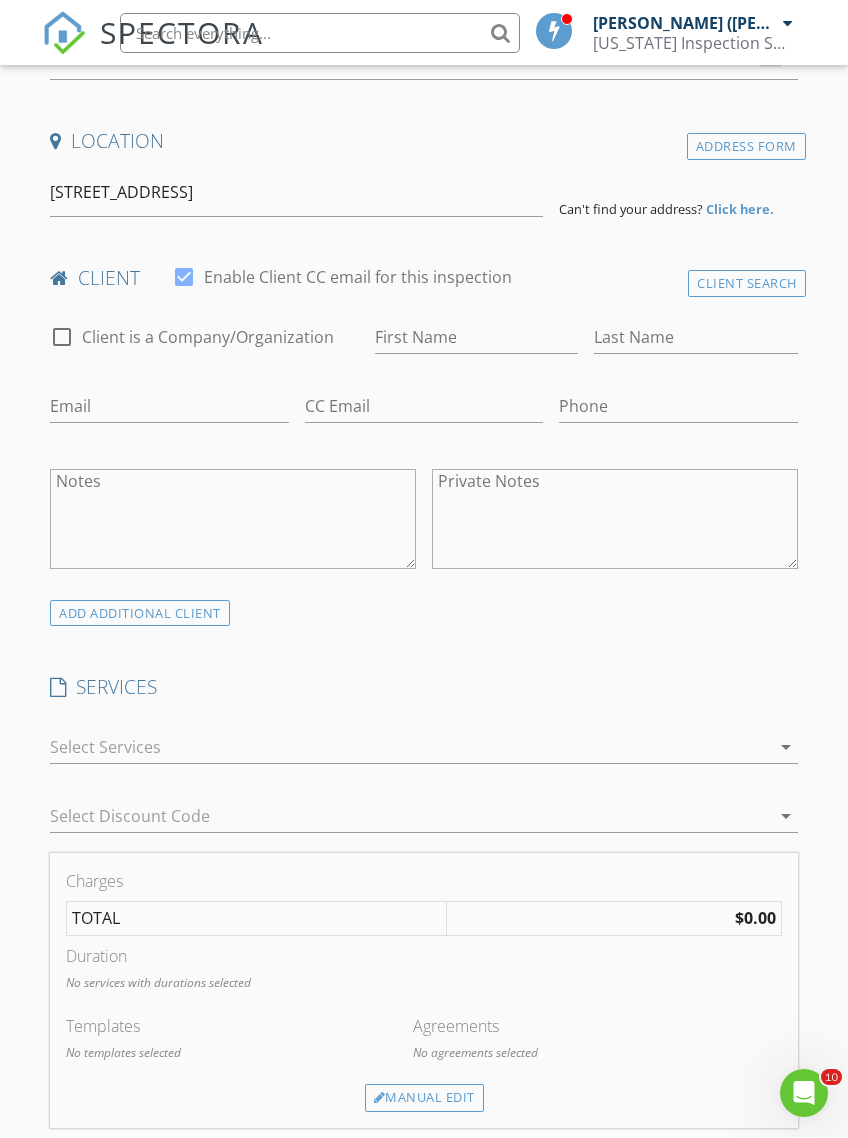 scroll, scrollTop: 483, scrollLeft: 0, axis: vertical 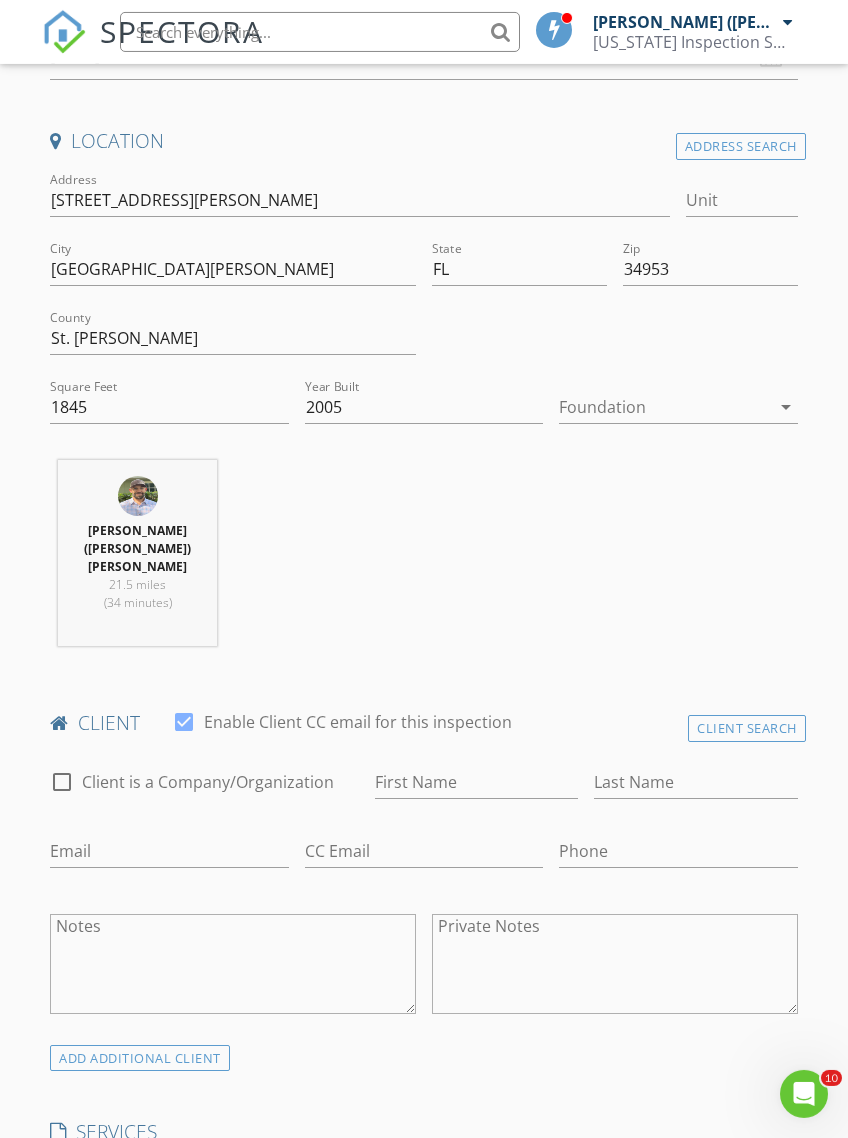 click on "arrow_drop_down" at bounding box center [786, 407] 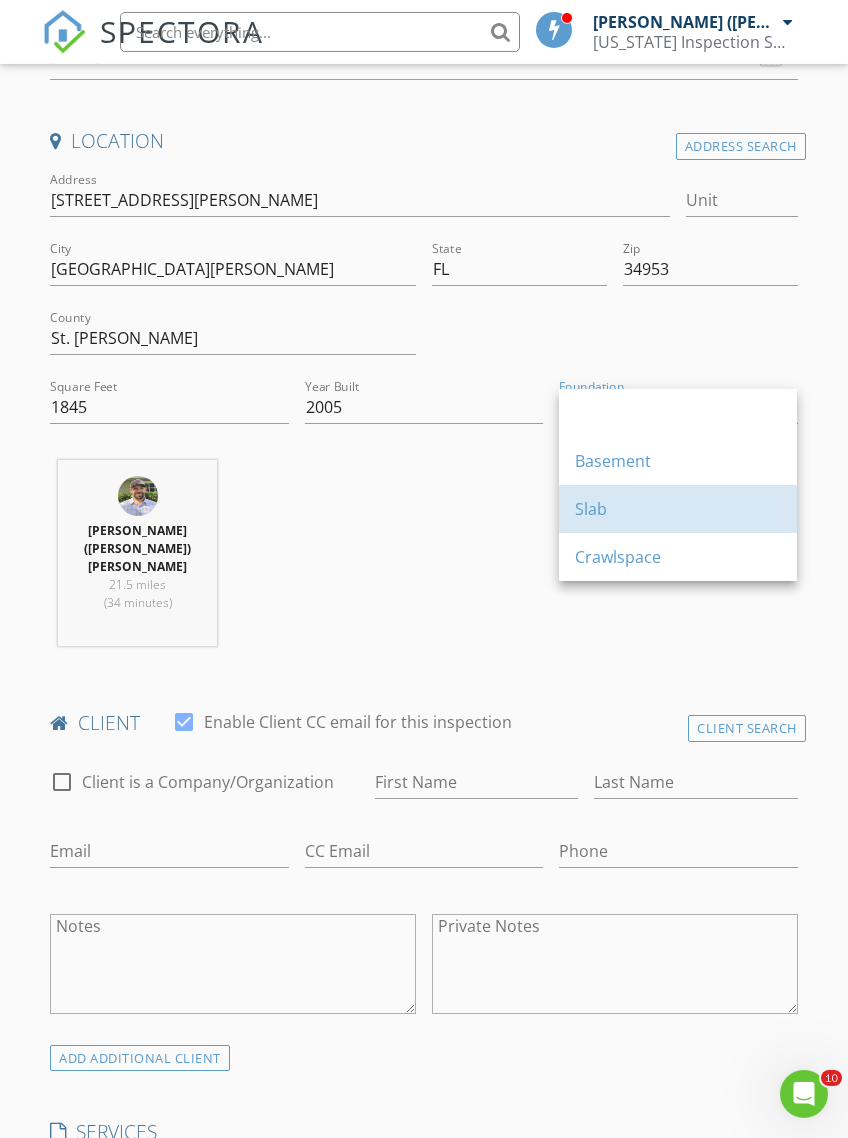 click on "Slab" at bounding box center (678, 509) 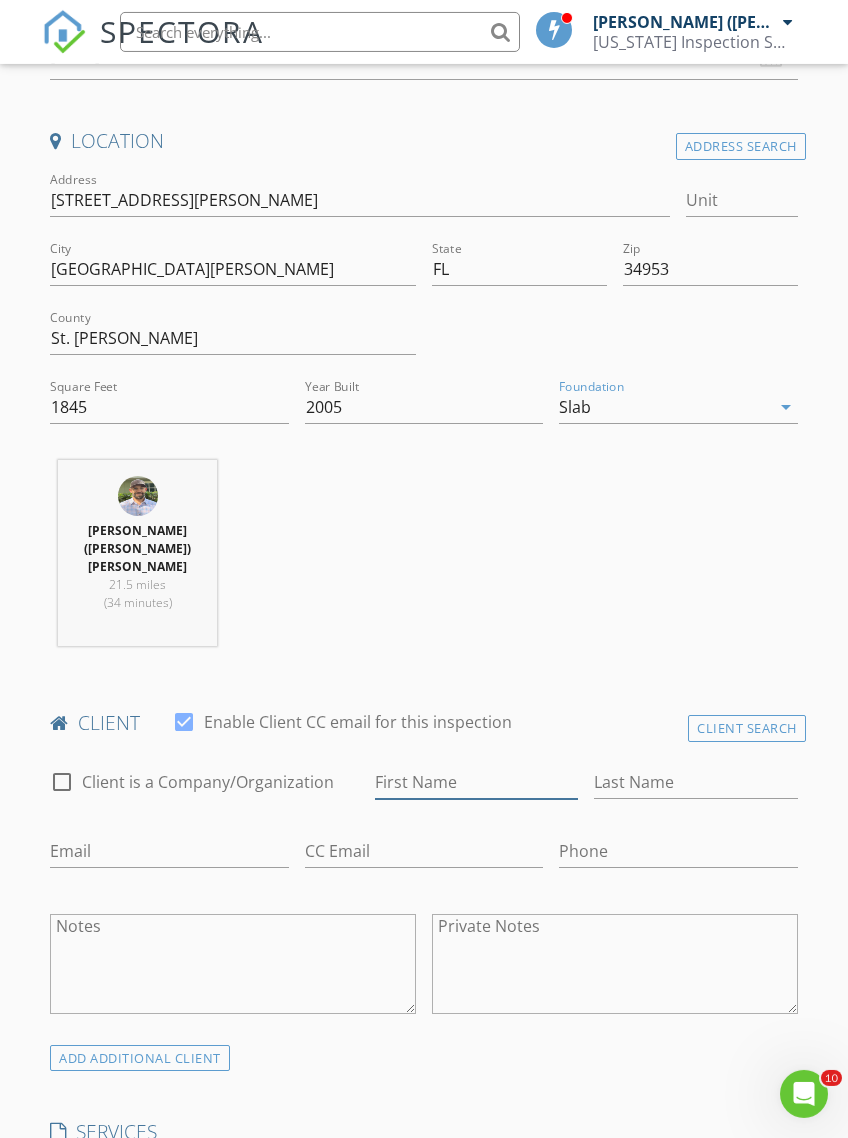 click on "First Name" at bounding box center (476, 782) 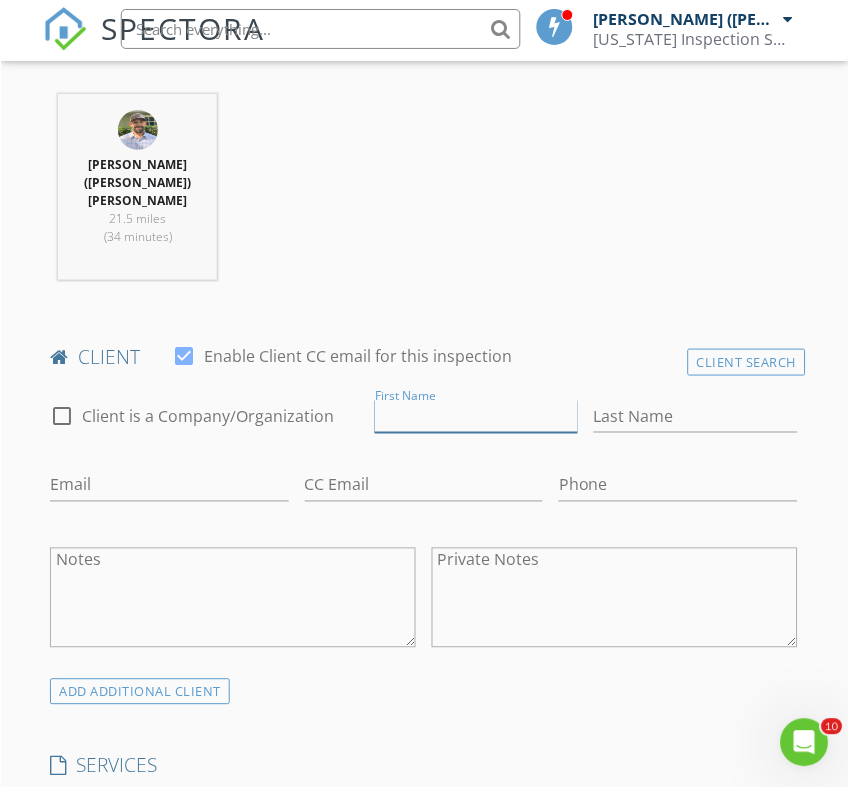 scroll, scrollTop: 850, scrollLeft: 2, axis: both 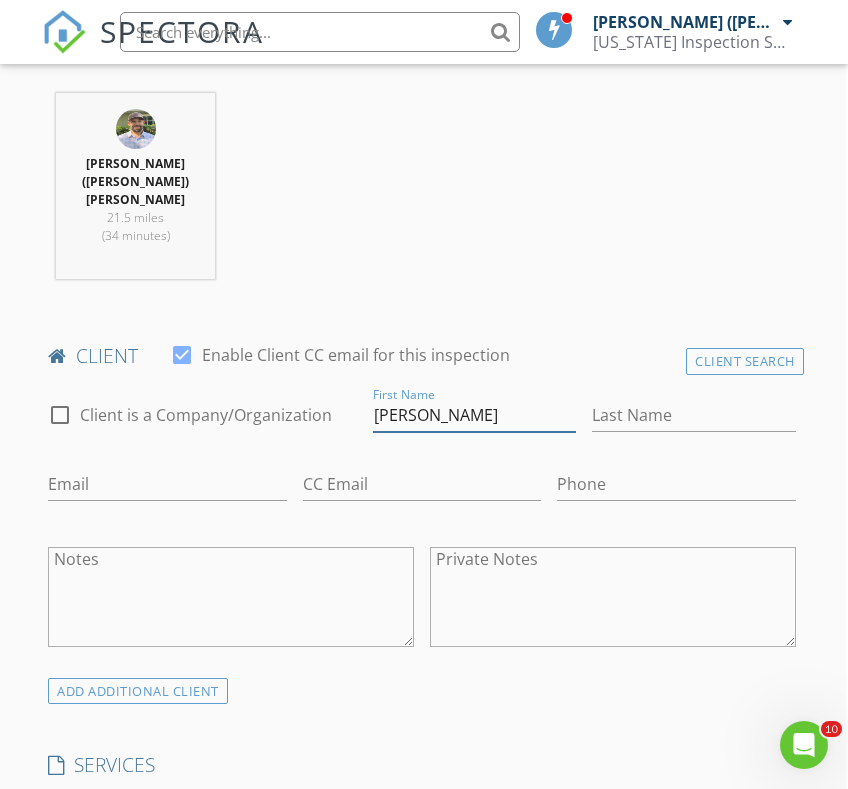 type on "Raul" 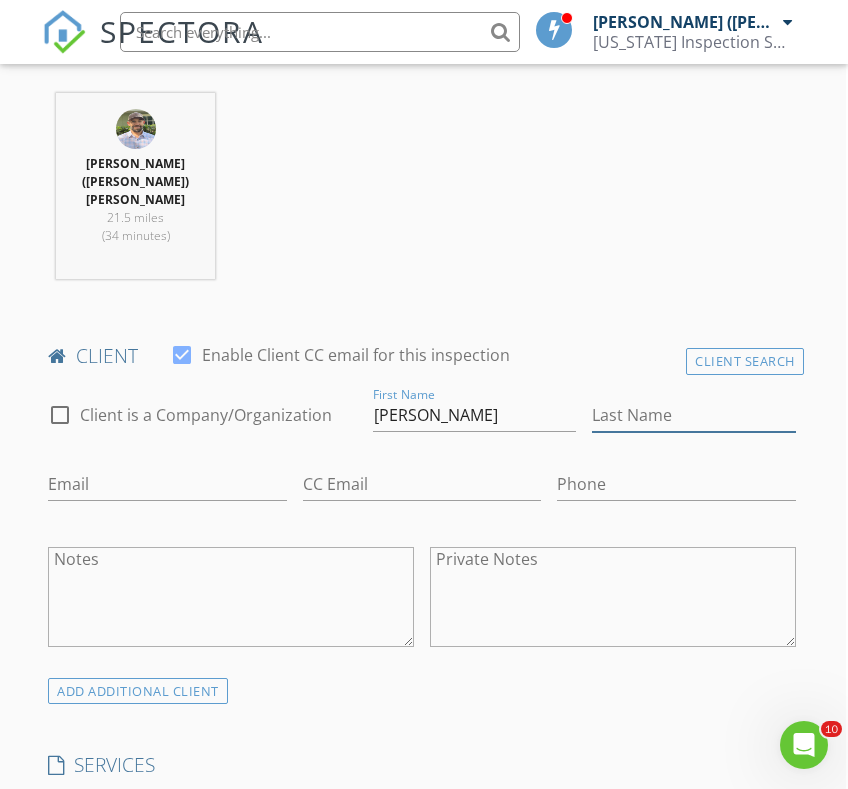 click on "Last Name" at bounding box center (693, 415) 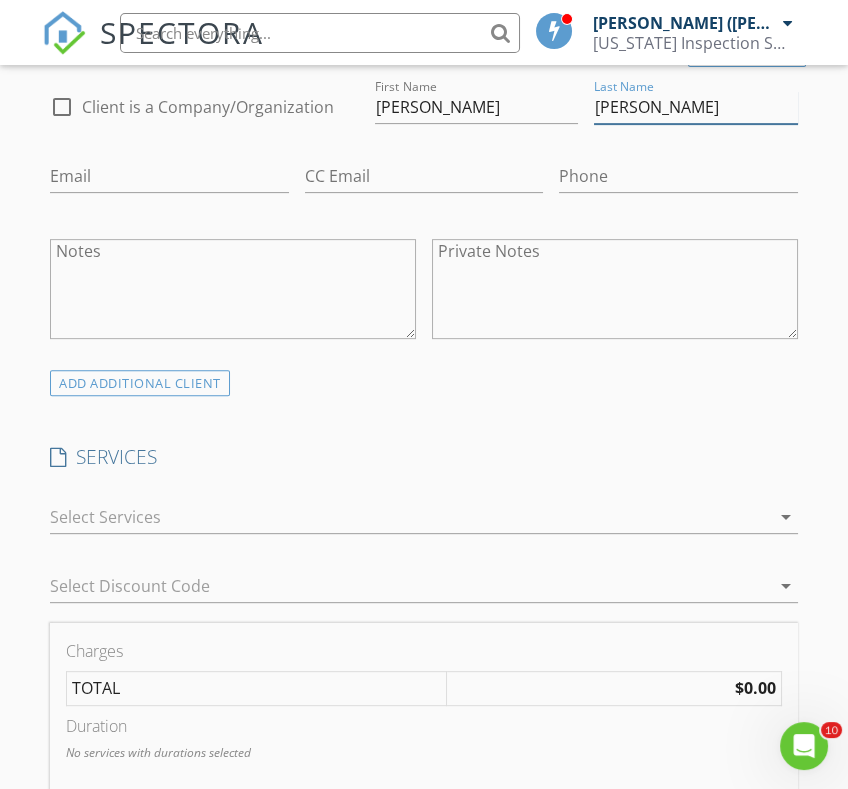 scroll, scrollTop: 1162, scrollLeft: 0, axis: vertical 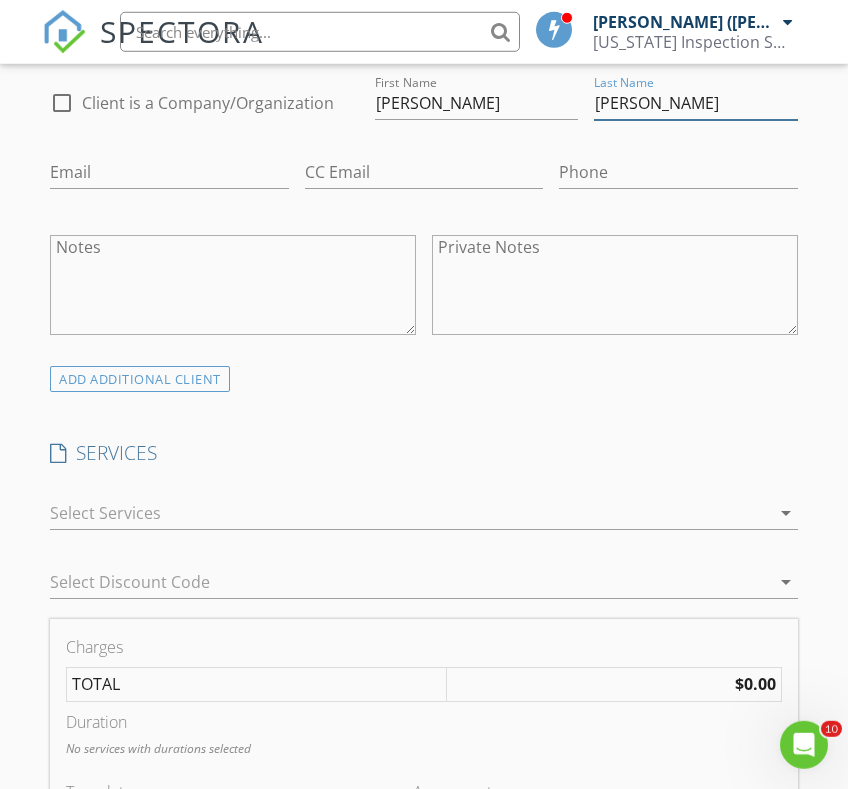 type on "Rodriguez" 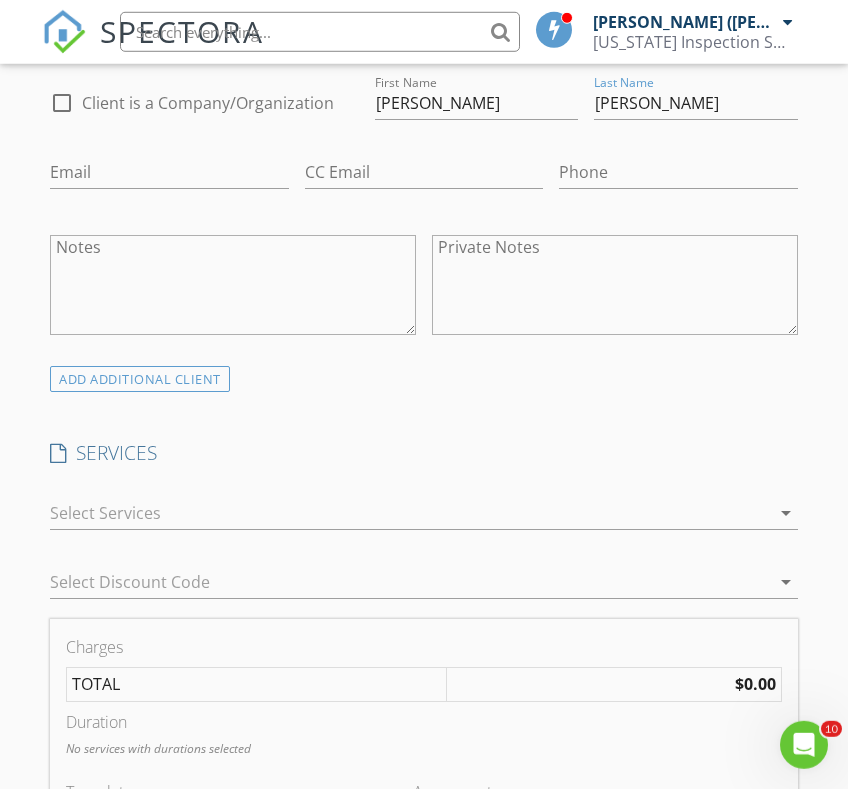 click on "arrow_drop_down" at bounding box center (786, 513) 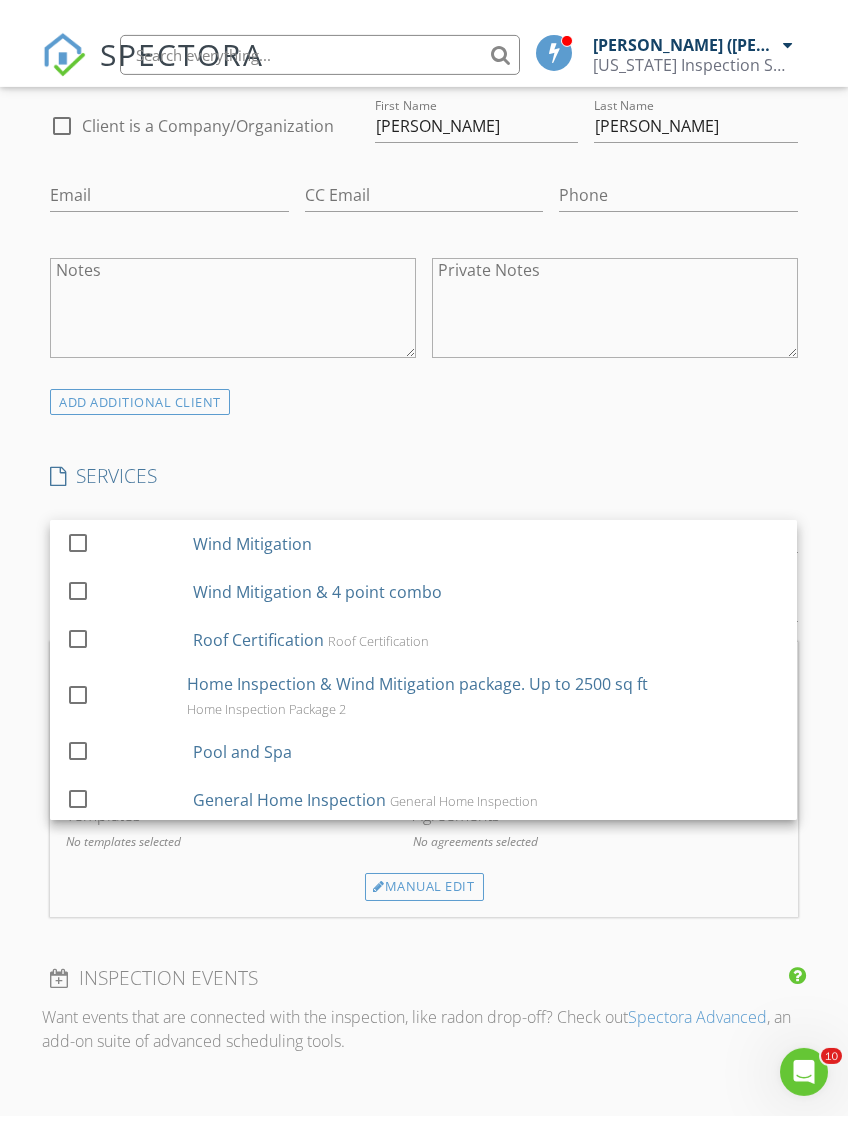 scroll, scrollTop: 1162, scrollLeft: 0, axis: vertical 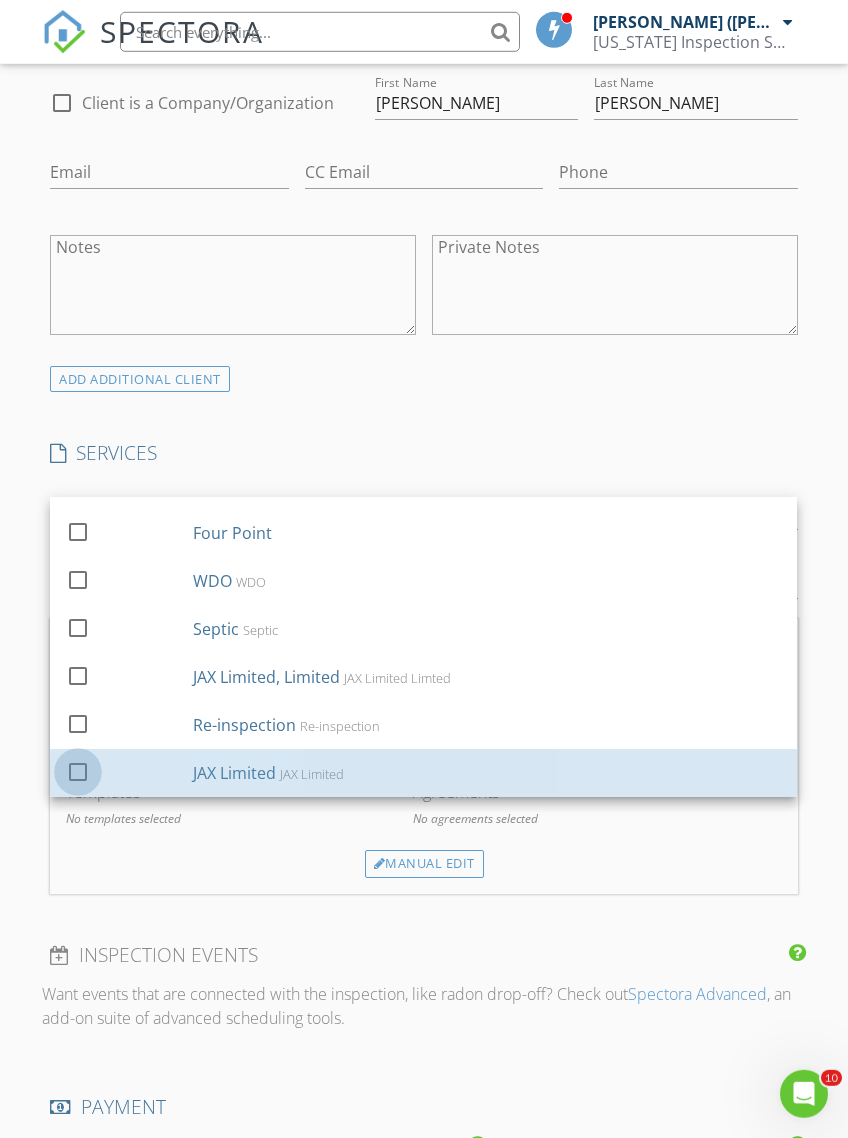 click at bounding box center [78, 771] 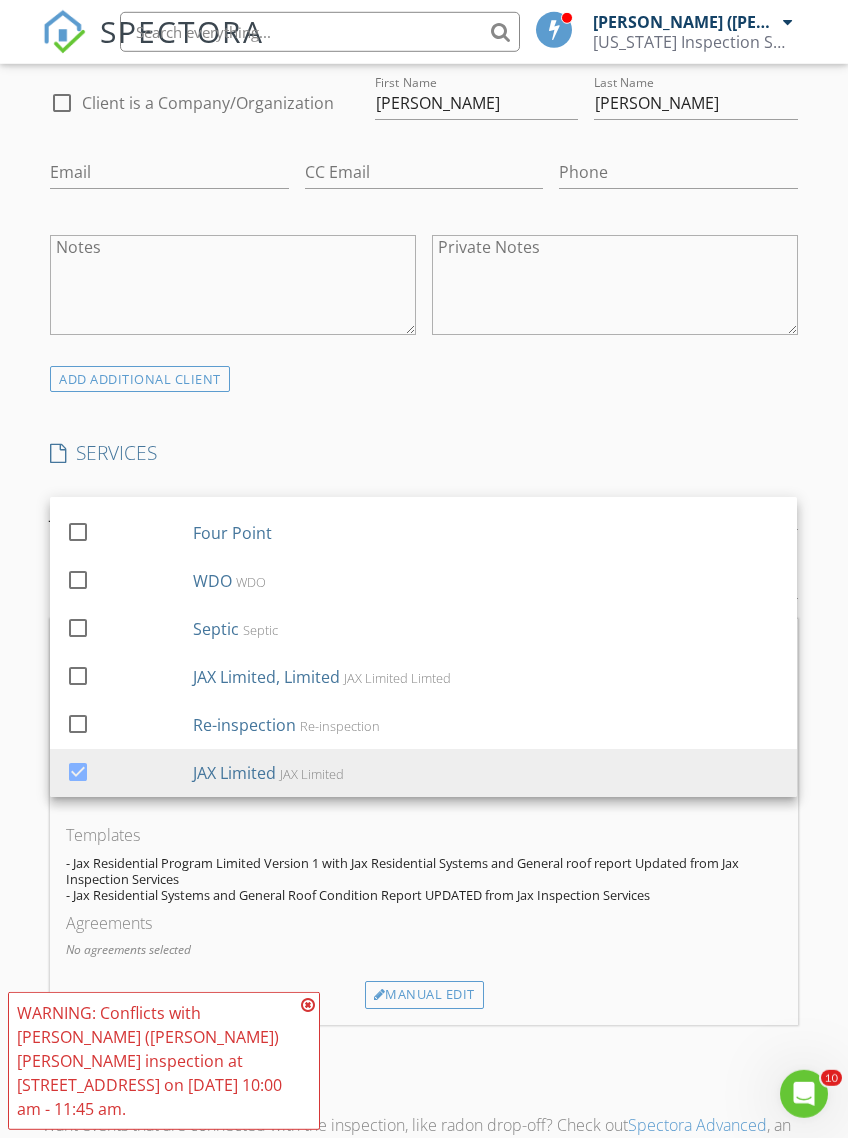 click on "INSPECTOR(S)
check_box   Kenneth (Joey) Pooley   PRIMARY   Kenneth (Joey) Pooley arrow_drop_down   check_box_outline_blank Kenneth (Joey) Pooley specifically requested
Date/Time
07/14/2025 8:00 AM
Location
Address Search       Address 1641 SW Herder Rd   Unit   City Port St. Lucie   State FL   Zip 34953   County St. Lucie     Square Feet 1845   Year Built 2005   Foundation Slab arrow_drop_down     Kenneth (Joey) Pooley     21.5 miles     (34 minutes)
client
check_box Enable Client CC email for this inspection   Client Search     check_box_outline_blank Client is a Company/Organization     First Name Raul   Last Name Rodriguez   Email   CC Email   Phone           Notes   Private Notes
ADD ADDITIONAL client
SERVICES
check_box_outline_blank   Wind Mitigation" at bounding box center (423, 817) 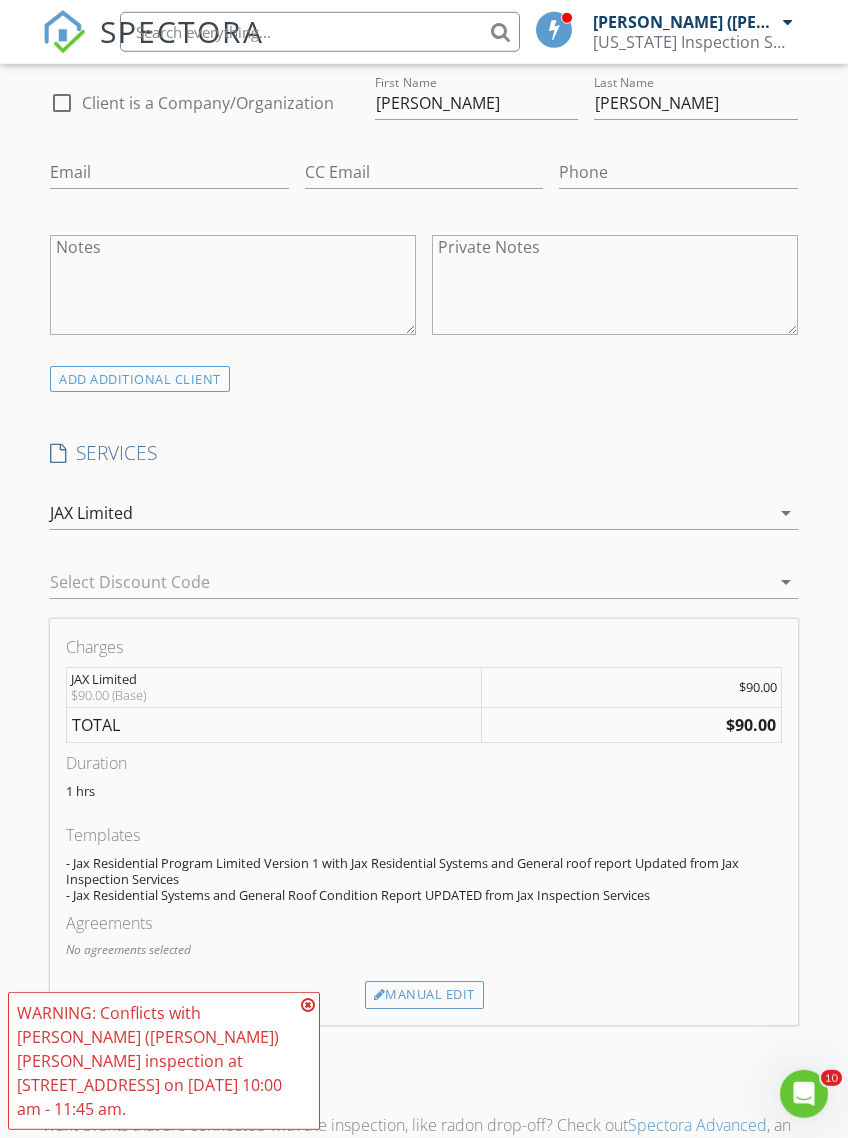 click at bounding box center [308, 1005] 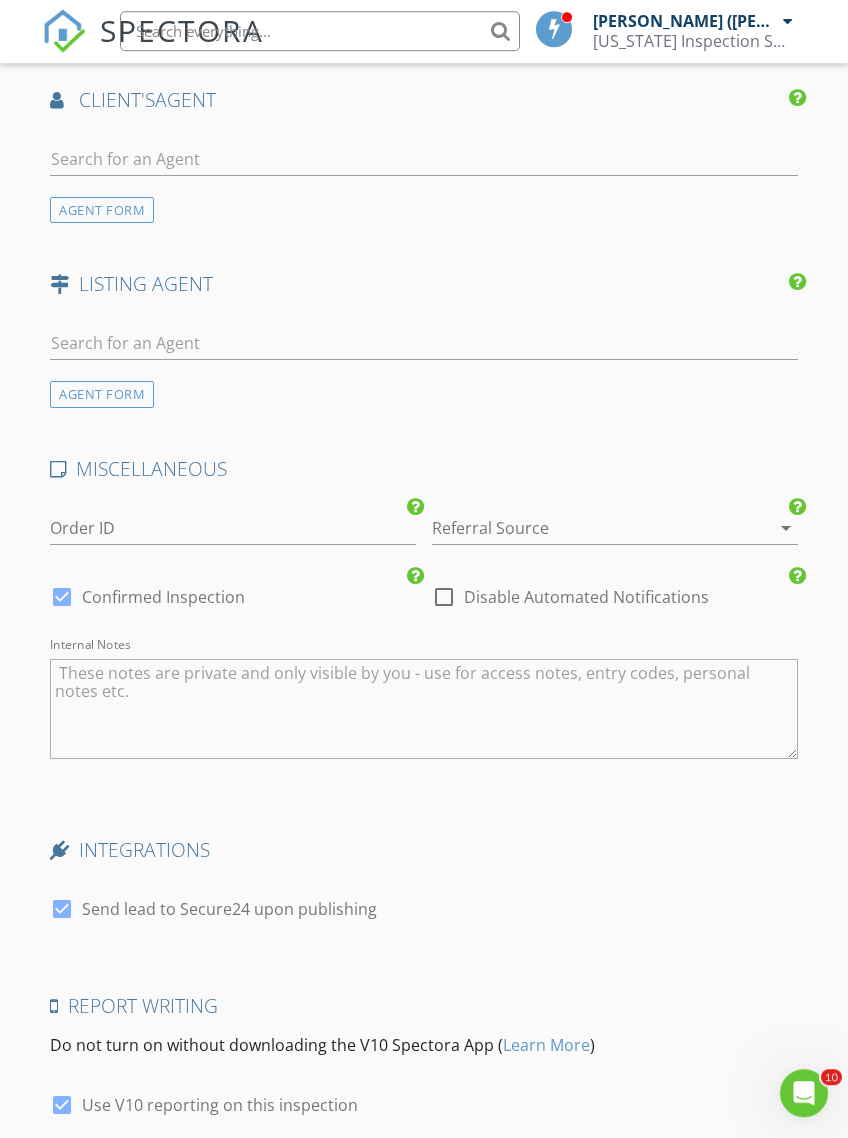 scroll, scrollTop: 2685, scrollLeft: 0, axis: vertical 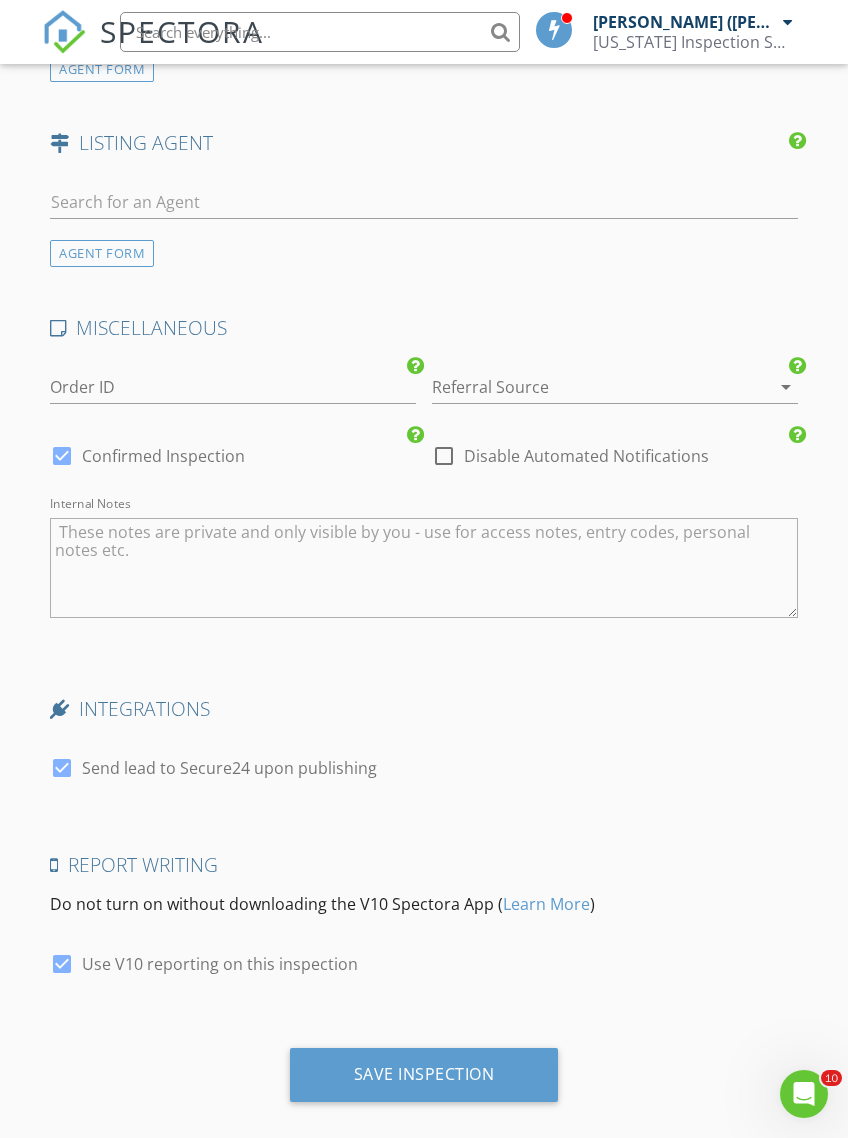 click on "Save Inspection" at bounding box center (424, 1075) 